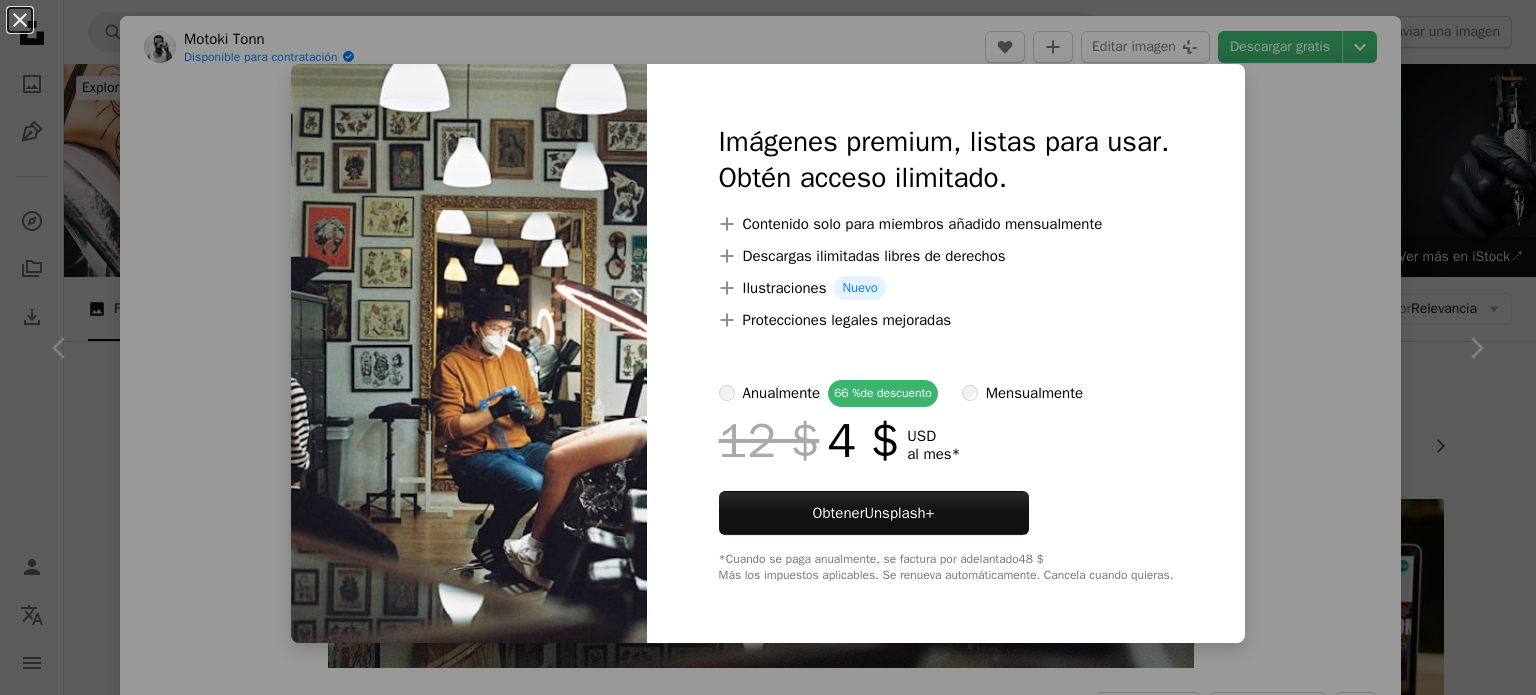 scroll, scrollTop: 200, scrollLeft: 0, axis: vertical 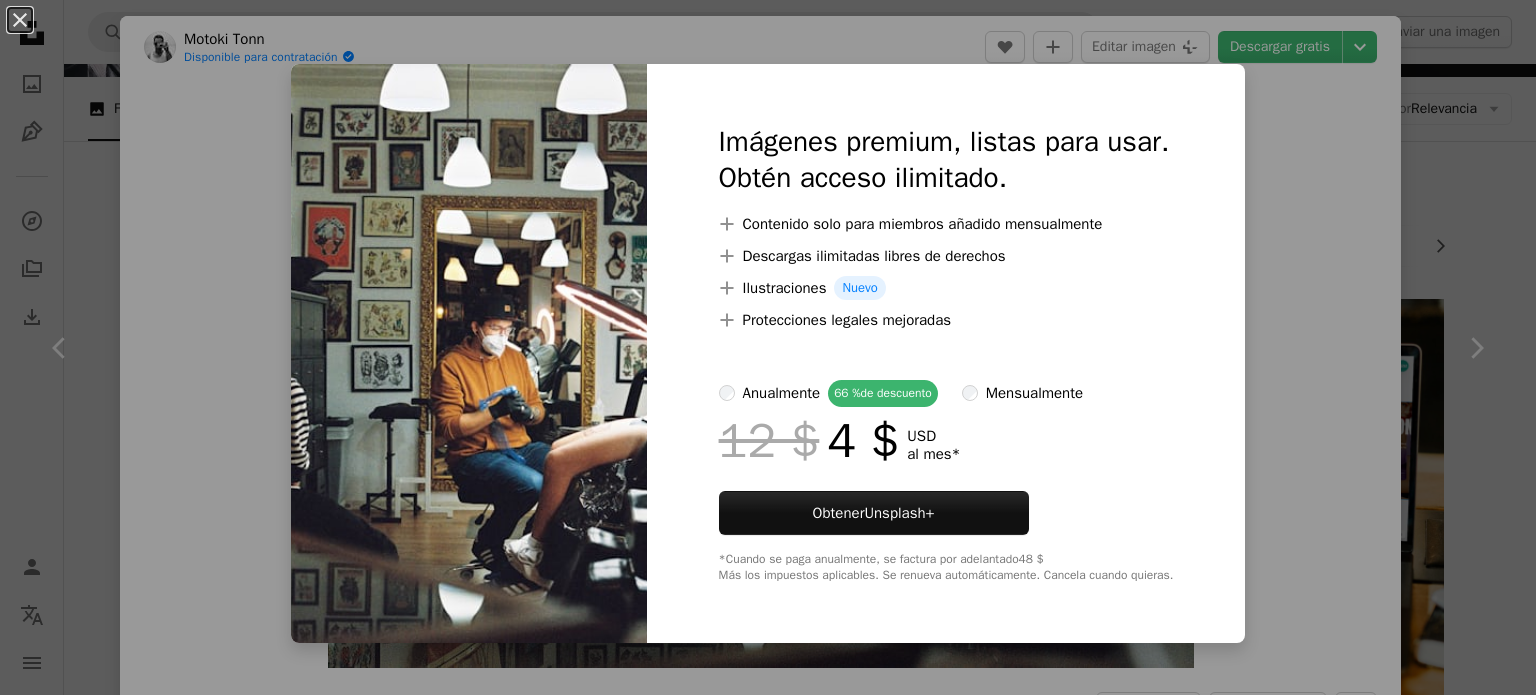 click on "An X shape Imágenes premium, listas para usar. Obtén acceso ilimitado. A plus sign Contenido solo para miembros añadido mensualmente A plus sign Descargas ilimitadas libres de derechos A plus sign Ilustraciones  Nuevo A plus sign Protecciones legales mejoradas anualmente 66 %  de descuento mensualmente 12 $   4 $ USD al mes * Obtener  Unsplash+ *Cuando se paga anualmente, se factura por adelantado  48 $ Más los impuestos aplicables. Se renueva automáticamente. Cancela cuando quieras." at bounding box center [768, 347] 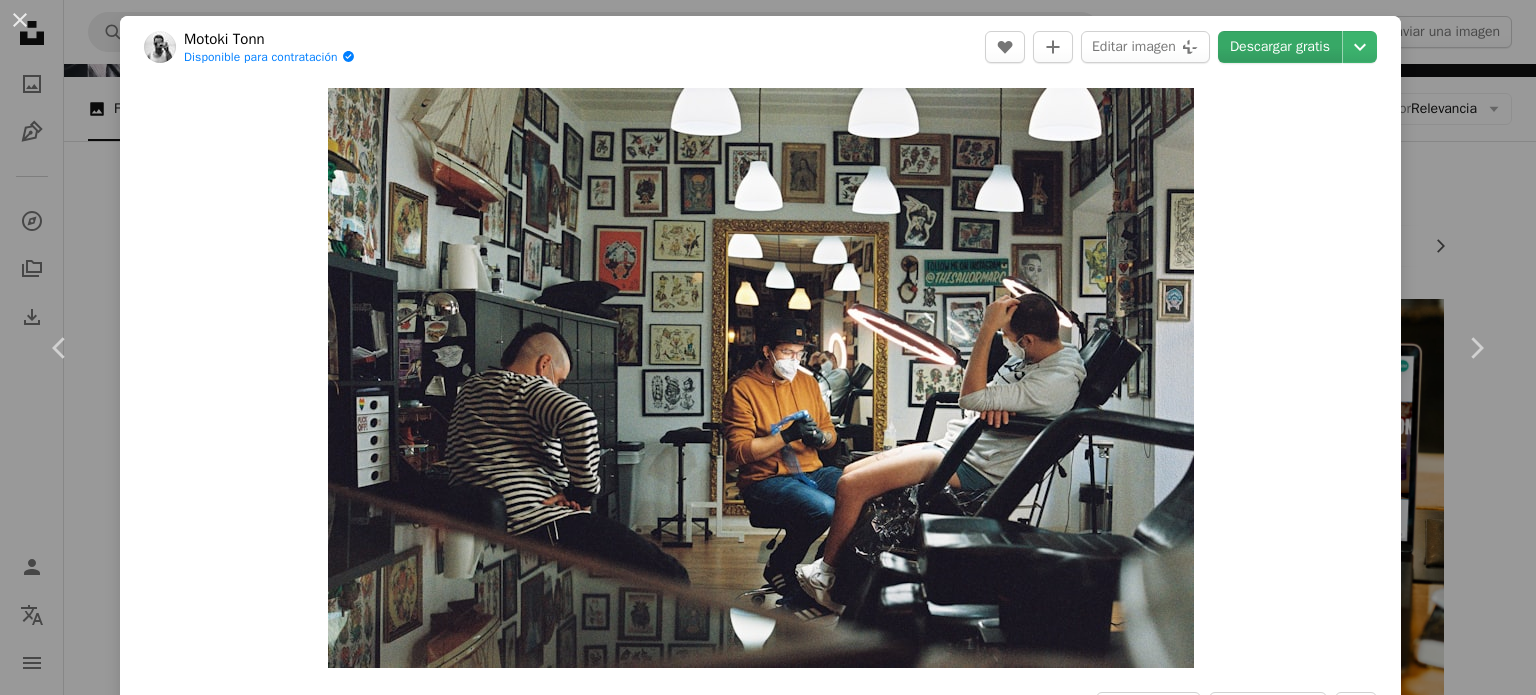 click on "Descargar gratis" at bounding box center [1280, 47] 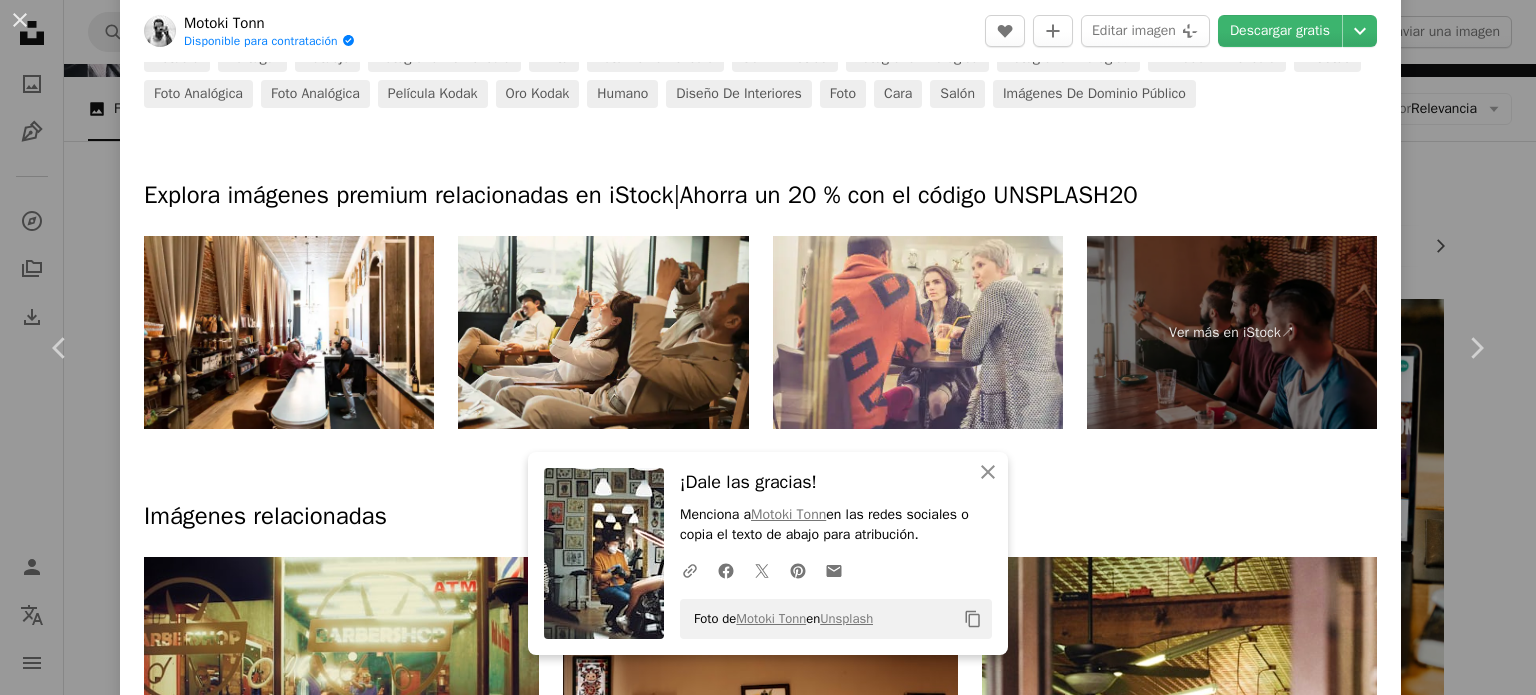scroll, scrollTop: 1000, scrollLeft: 0, axis: vertical 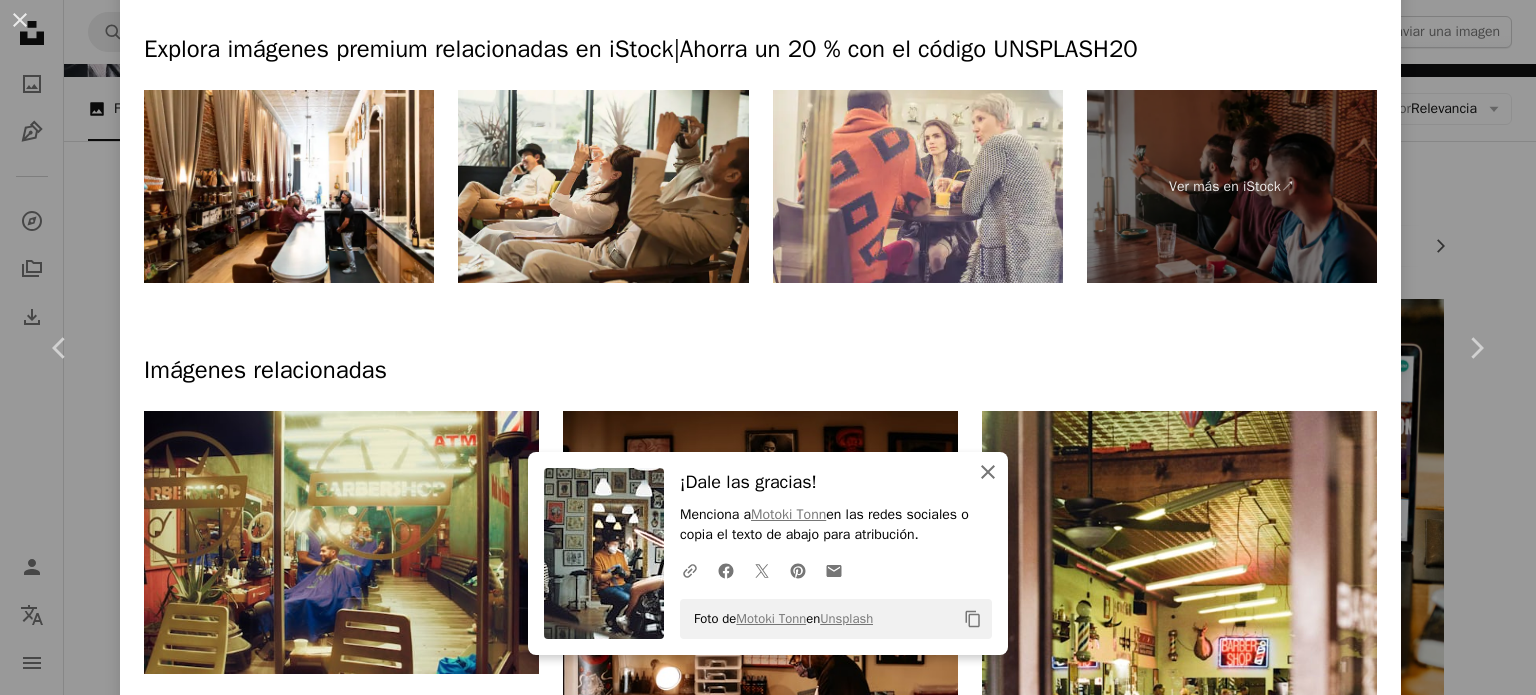 click on "An X shape" 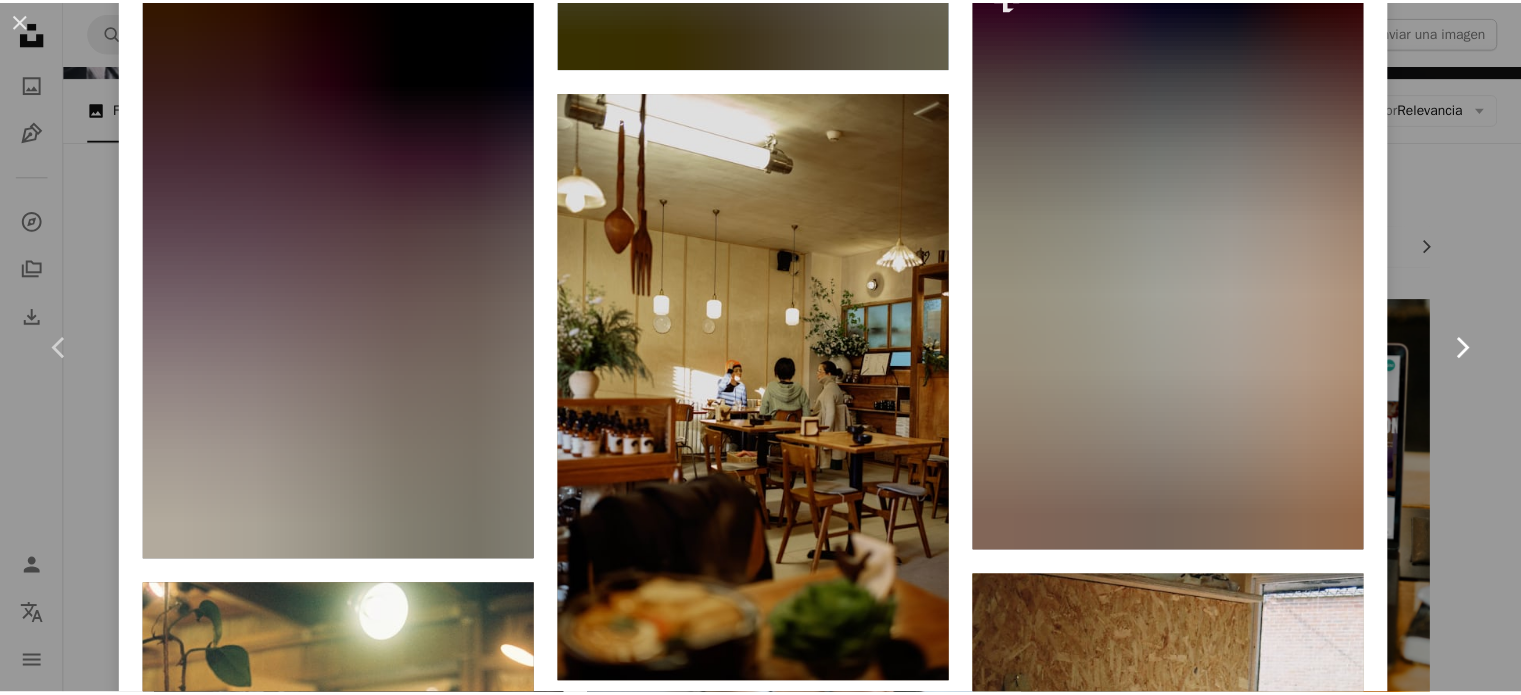 scroll, scrollTop: 12000, scrollLeft: 0, axis: vertical 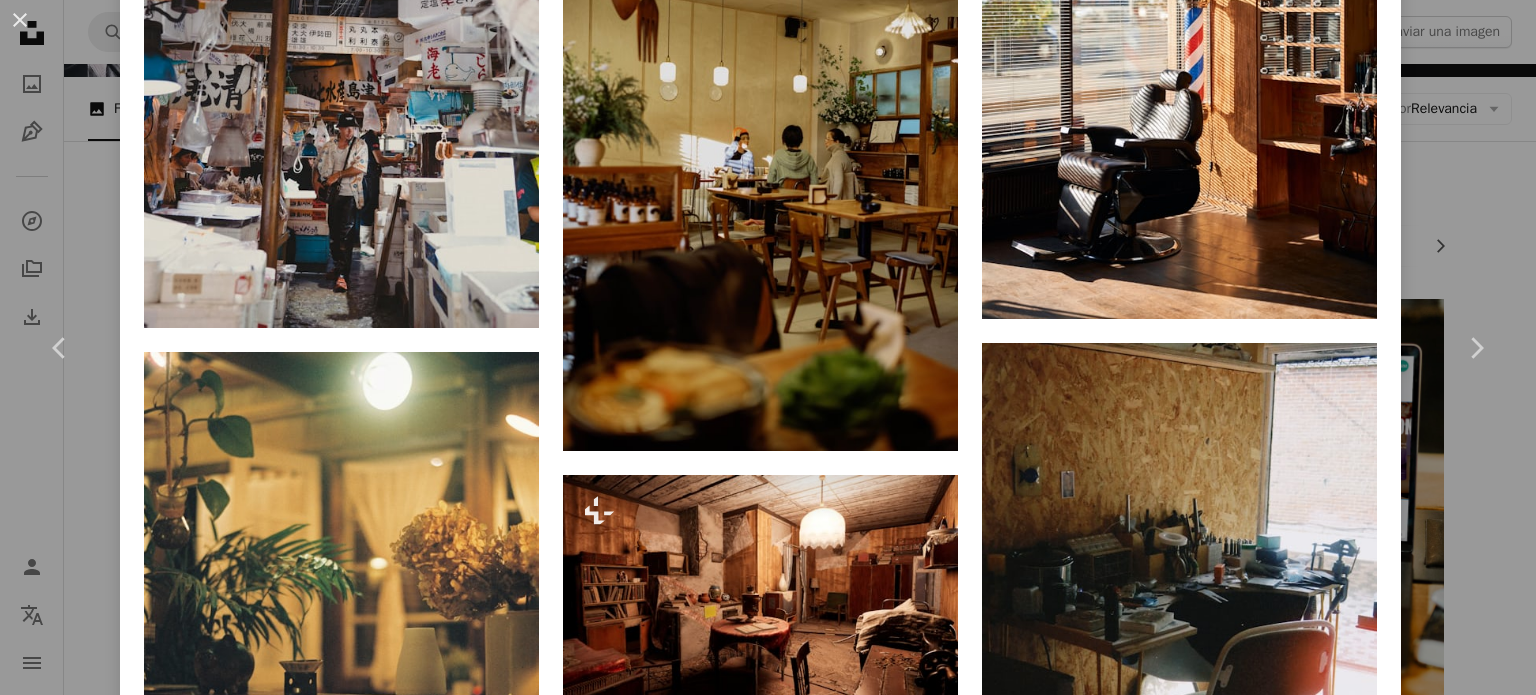 click on "An X shape Chevron left Chevron right [NAME] Disponible para contratación A checkmark inside of a circle A heart A plus sign Editar imagen   Plus sign for Unsplash+ Descargar gratis Chevron down Zoom in Visualizaciones 2.393.954 Descargas 13.613 Presentado en Fotos ,  Película A forward-right arrow Compartir Info icon Información More Actions A map marker [CITY], [COUNTRY] Calendar outlined Publicado el  22 de diciembre de 2020 Camera FUJI PHOTO FILM CO., LTD., SP-3000 Safety Uso gratuito bajo la  Licencia Unsplash estudio [COUNTRY] tatuaje Fotografía de película tinta Foto de la película 35 milímetros fotografía analógica Fotografía analógica filmado en película Artistas Foto analógica Foto analógica Película Kodak oro kodak Humano Diseño de interiores foto cara Salón Imágenes de dominio público Explora imágenes premium relacionadas en iStock  |  Ahorra un 20 % con el código UNSPLASH20 Ver más en iStock  ↗ Imágenes relacionadas A heart A plus sign [NAME] A heart" at bounding box center [768, 347] 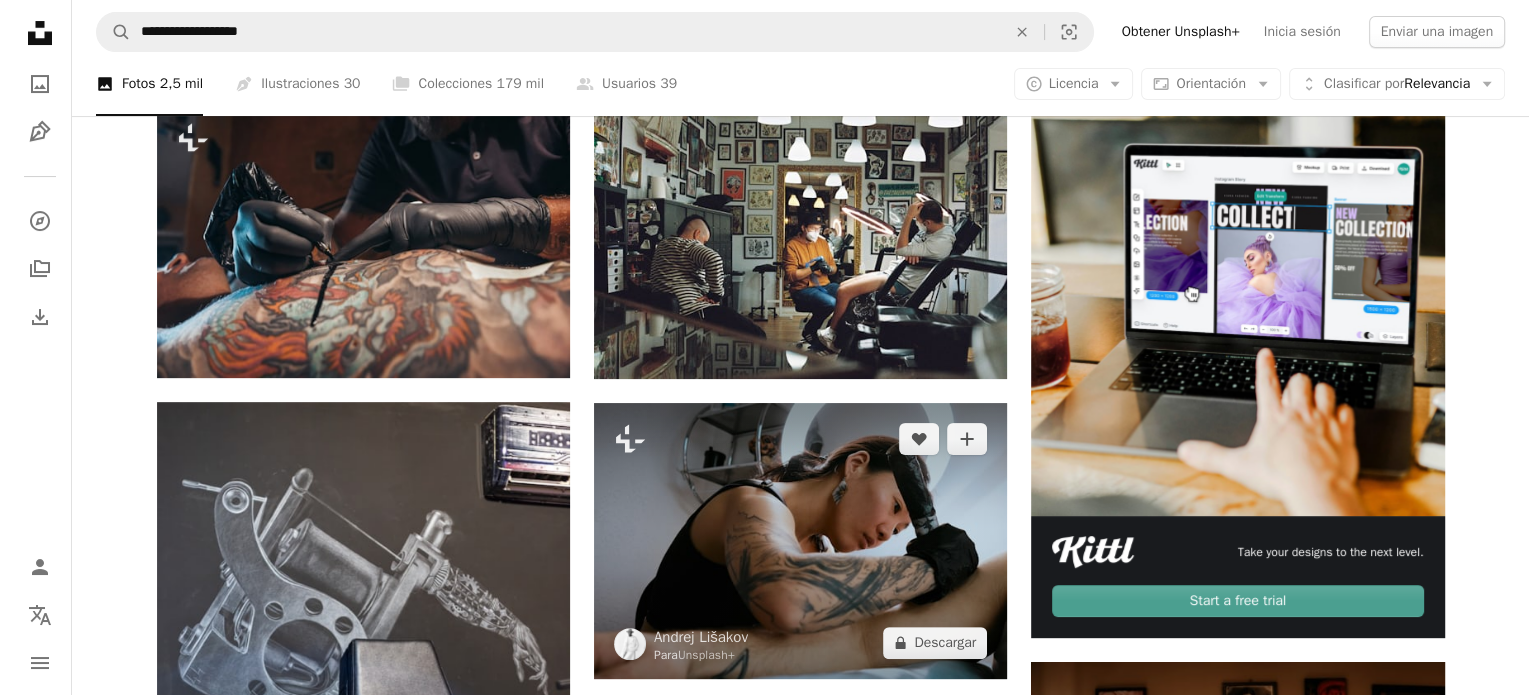 scroll, scrollTop: 400, scrollLeft: 0, axis: vertical 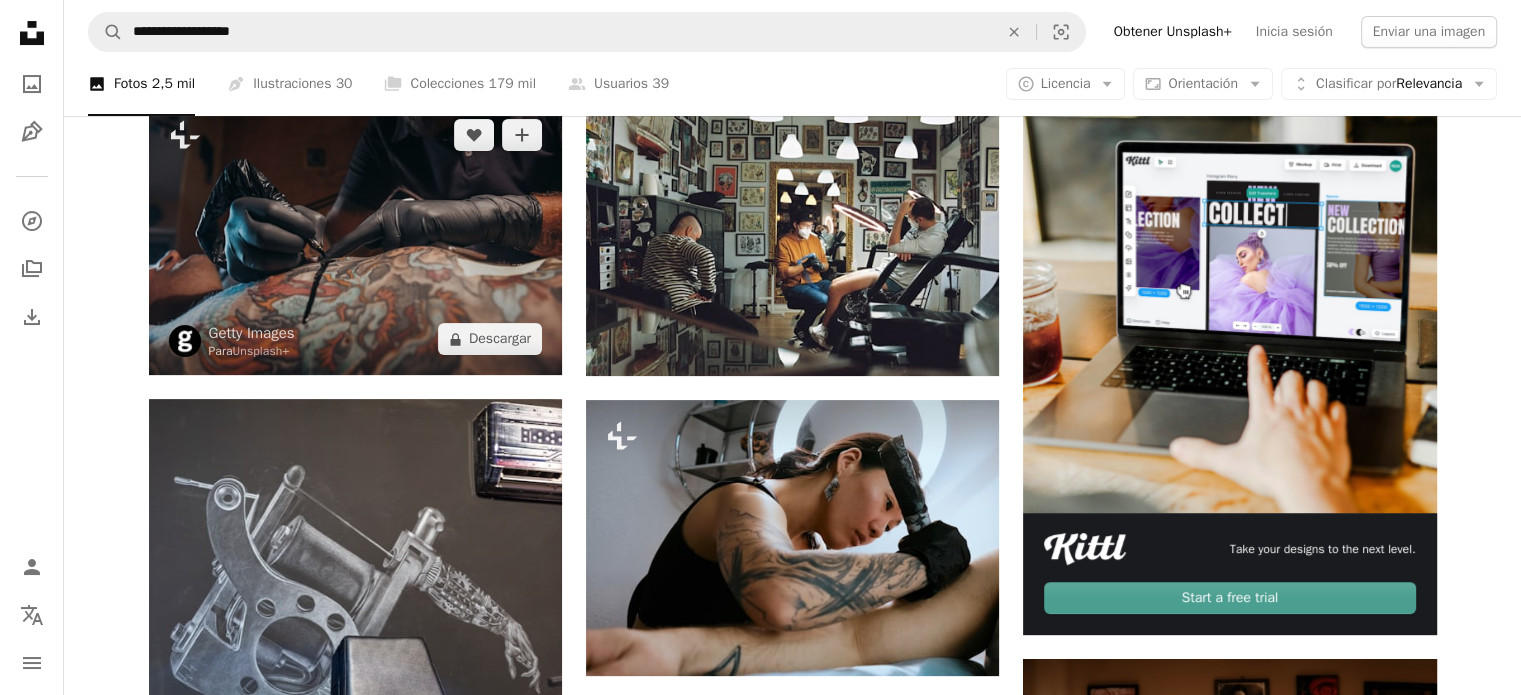 click at bounding box center [355, 237] 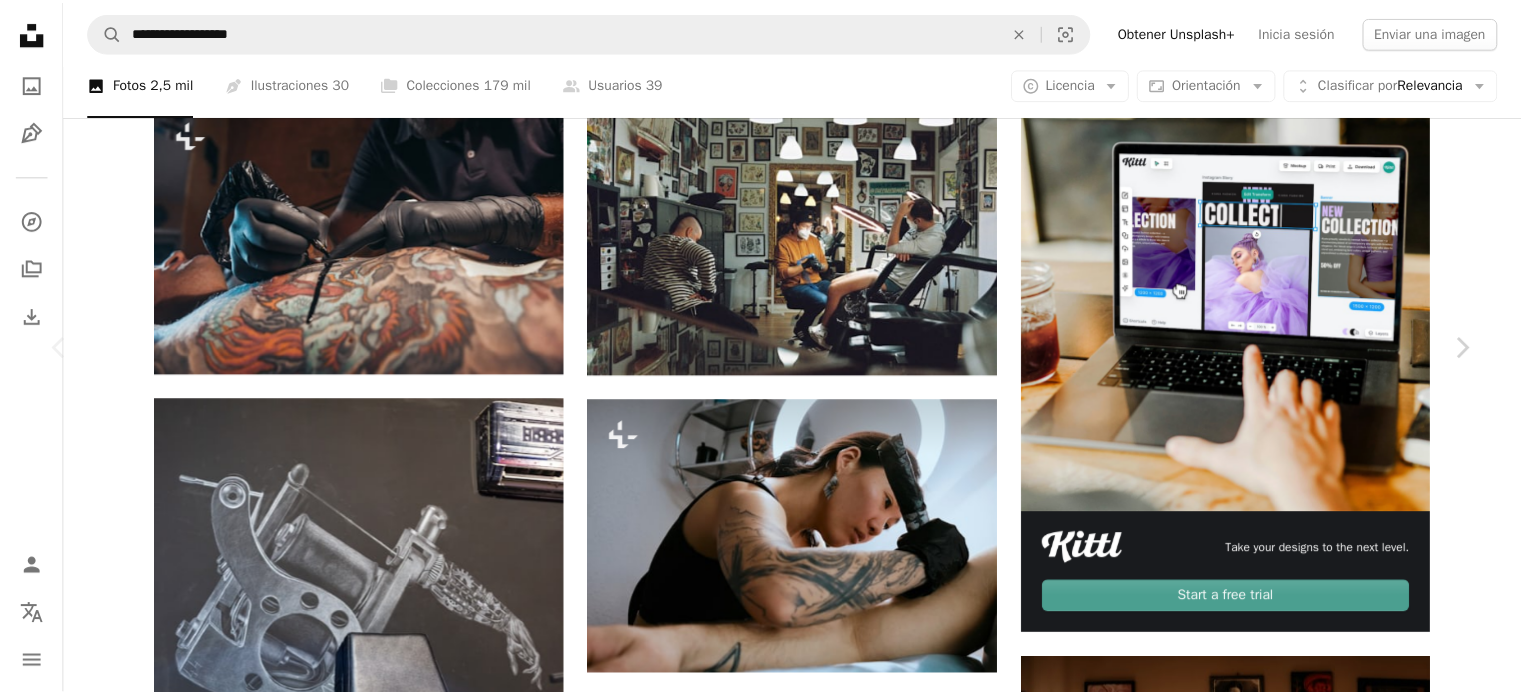 scroll, scrollTop: 4100, scrollLeft: 0, axis: vertical 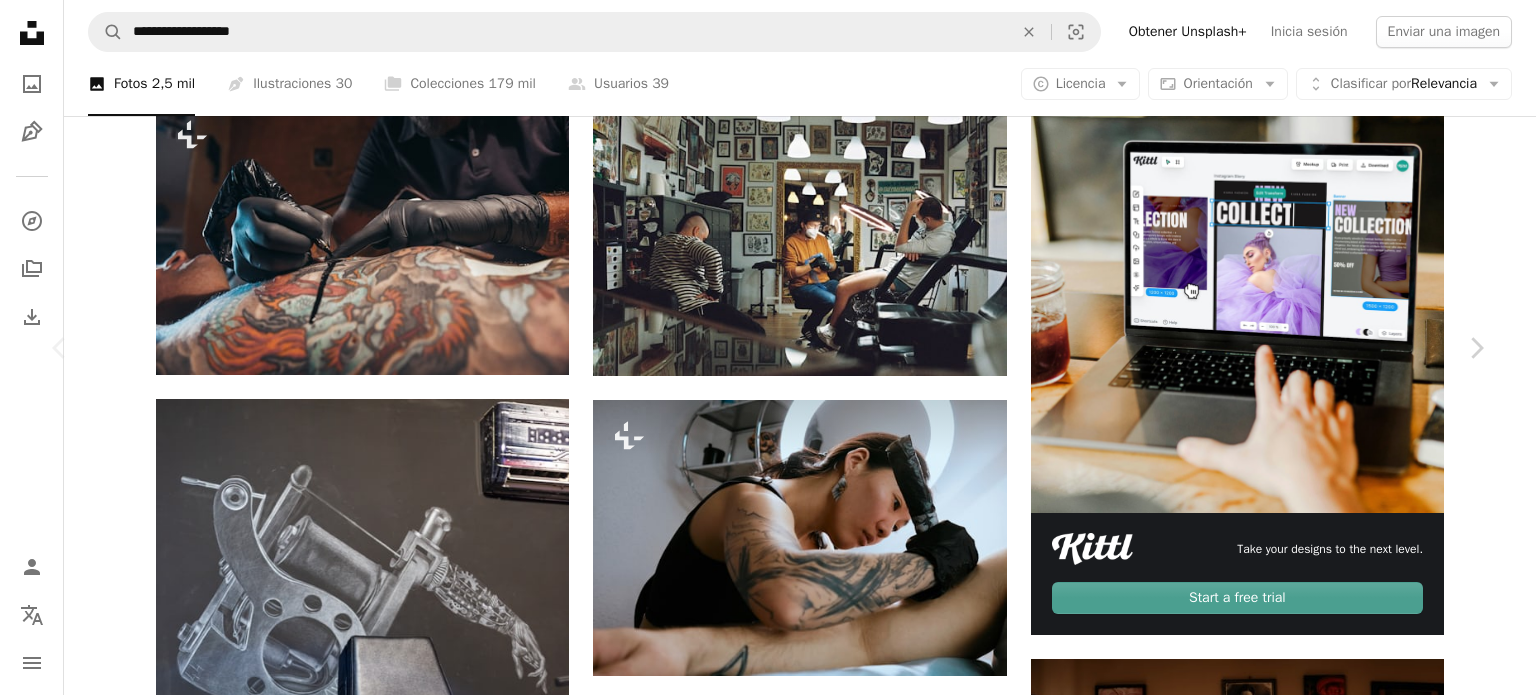 click on "An X shape Chevron left Chevron right Getty Images Para  Unsplash+ A heart A plus sign Editar imagen   Plus sign for Unsplash+ A lock   Descargar Zoom in A forward-right arrow Compartir More Actions Calendar outlined Publicado el  28 de agosto de 2022 Safety Con la  Licencia Unsplash+ oscuro colores tatuaje horizontal tinta brazo Soltar jeringa salud y medicina ocupación Conceptos culturas estilos de vida mano humana Solo hombres Herramienta de trabajo Fondos de pantalla HD Imágenes relacionadas Plus sign for Unsplash+ A heart A plus sign Getty Images Para  Unsplash+ A lock   Descargar Plus sign for Unsplash+ A heart A plus sign Getty Images Para  Unsplash+ A lock   Descargar Plus sign for Unsplash+ A heart A plus sign [NAME] Para  Unsplash+ A lock   Descargar Plus sign for Unsplash+ A heart A plus sign [NAME] Para  Unsplash+ A lock   Descargar Plus sign for Unsplash+ A heart A plus sign Getty Images Para  Unsplash+ A lock   Descargar Plus sign for Unsplash+ A heart A plus sign [NAME] Para" at bounding box center [768, 4988] 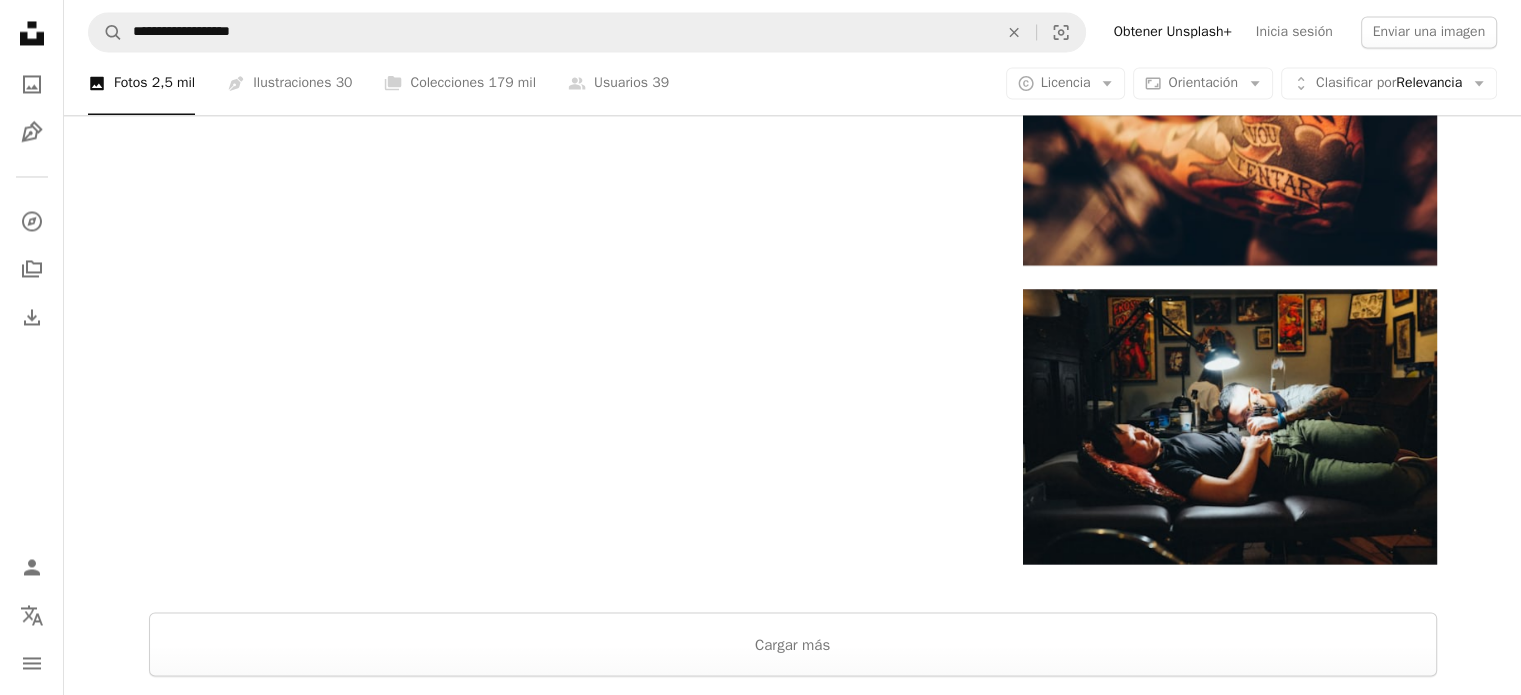 scroll, scrollTop: 3600, scrollLeft: 0, axis: vertical 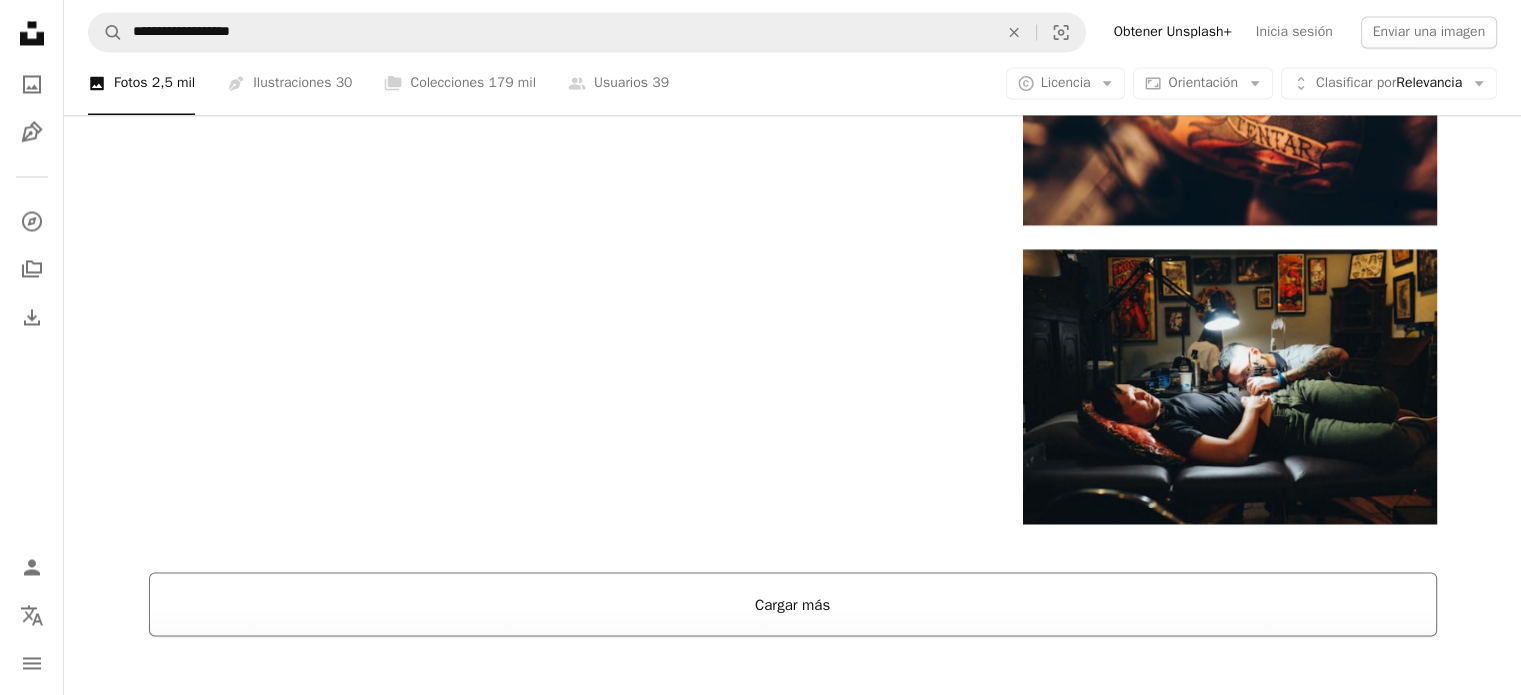 click on "Cargar más" at bounding box center [793, 604] 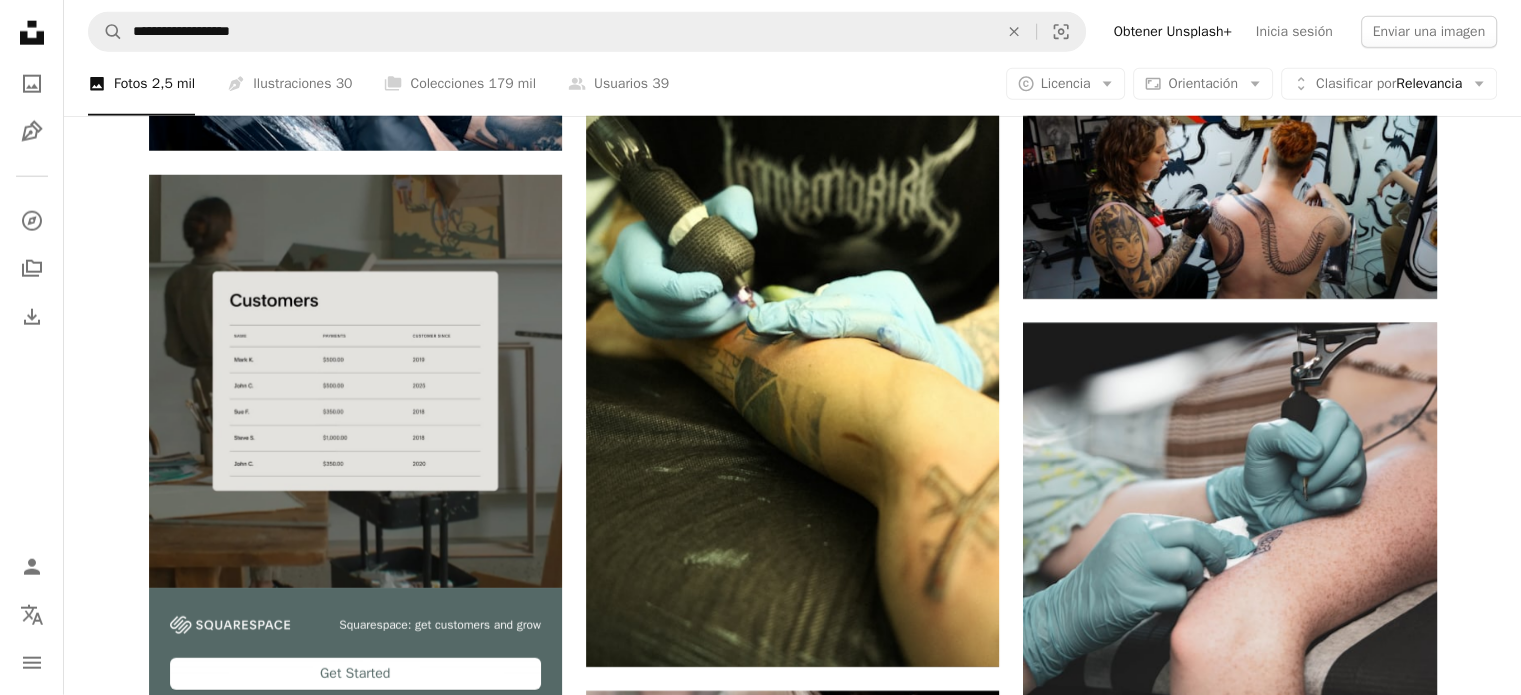 scroll, scrollTop: 5200, scrollLeft: 0, axis: vertical 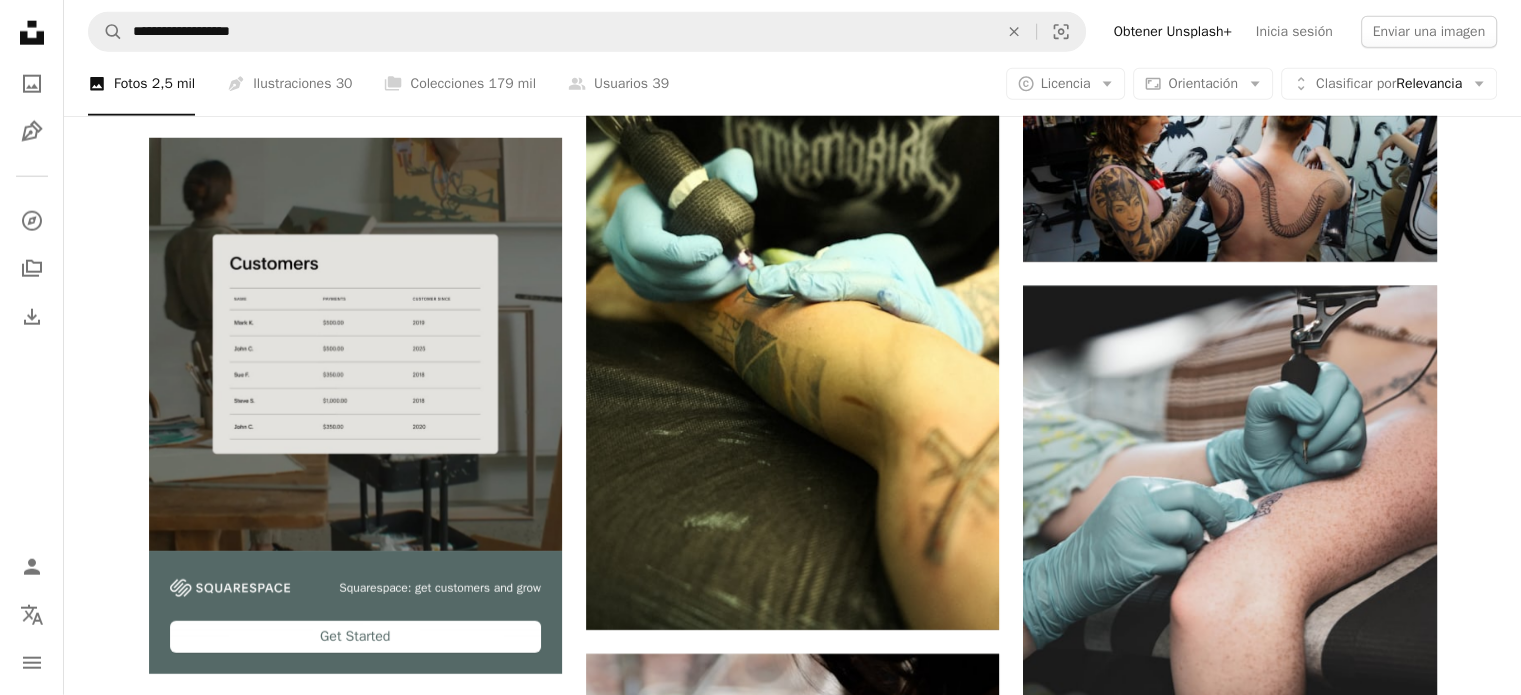 click on "Plus sign for Unsplash+ A heart A plus sign Getty Images Para  Unsplash+ A lock   Descargar A heart A plus sign [NAME] Arrow pointing down Plus sign for Unsplash+ A heart A plus sign [NAME] Disponible para contratación A checkmark inside of a circle Arrow pointing down A heart A plus sign Theme Photos Arrow pointing down A heart A plus sign [NAME] Disponible para contratación A checkmark inside of a circle Arrow pointing down Plus sign for Unsplash+ A heart A plus sign [NAME] Para  Unsplash+ A lock   Descargar A heart A plus sign [NAME] Disponible para contratación A checkmark inside of a circle Arrow pointing down A heart A plus sign GRAHAM MANSFIELD Disponible para contratación A checkmark inside of a circle Arrow pointing down Plus sign for Unsplash+ A heart A plus sign [NAME] Para  Unsplash+ A lock   Descargar Squarespace: get customers and grow Get Started A heart A plus sign A heart" at bounding box center (792, 544) 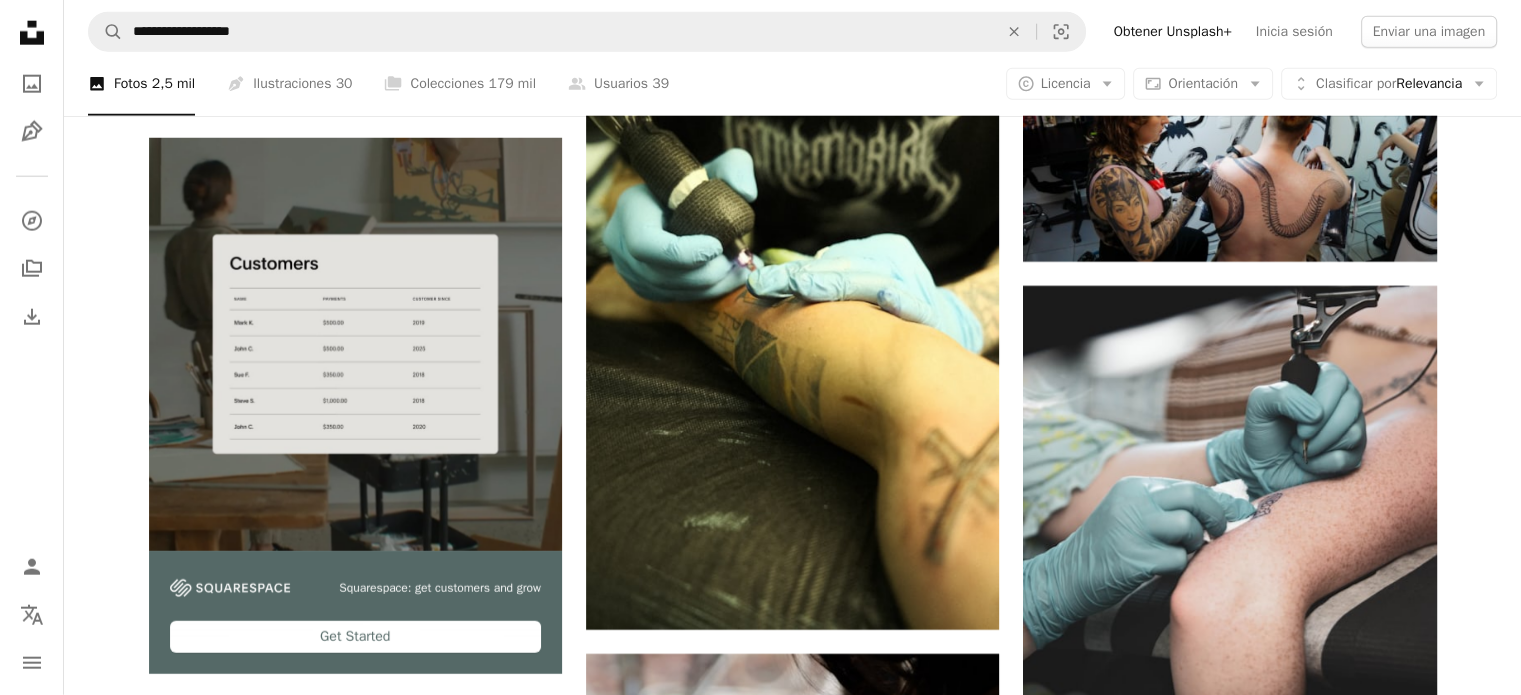 click on "Plus sign for Unsplash+ A heart A plus sign Getty Images Para  Unsplash+ A lock   Descargar A heart A plus sign [NAME] Arrow pointing down Plus sign for Unsplash+ A heart A plus sign [NAME] Disponible para contratación A checkmark inside of a circle Arrow pointing down A heart A plus sign Theme Photos Arrow pointing down A heart A plus sign [NAME] Disponible para contratación A checkmark inside of a circle Arrow pointing down Plus sign for Unsplash+ A heart A plus sign [NAME] Para  Unsplash+ A lock   Descargar A heart A plus sign [NAME] Disponible para contratación A checkmark inside of a circle Arrow pointing down A heart A plus sign GRAHAM MANSFIELD Disponible para contratación A checkmark inside of a circle Arrow pointing down Plus sign for Unsplash+ A heart A plus sign [NAME] Para  Unsplash+ A lock   Descargar Squarespace: get customers and grow Get Started A heart A plus sign A heart" at bounding box center [792, 544] 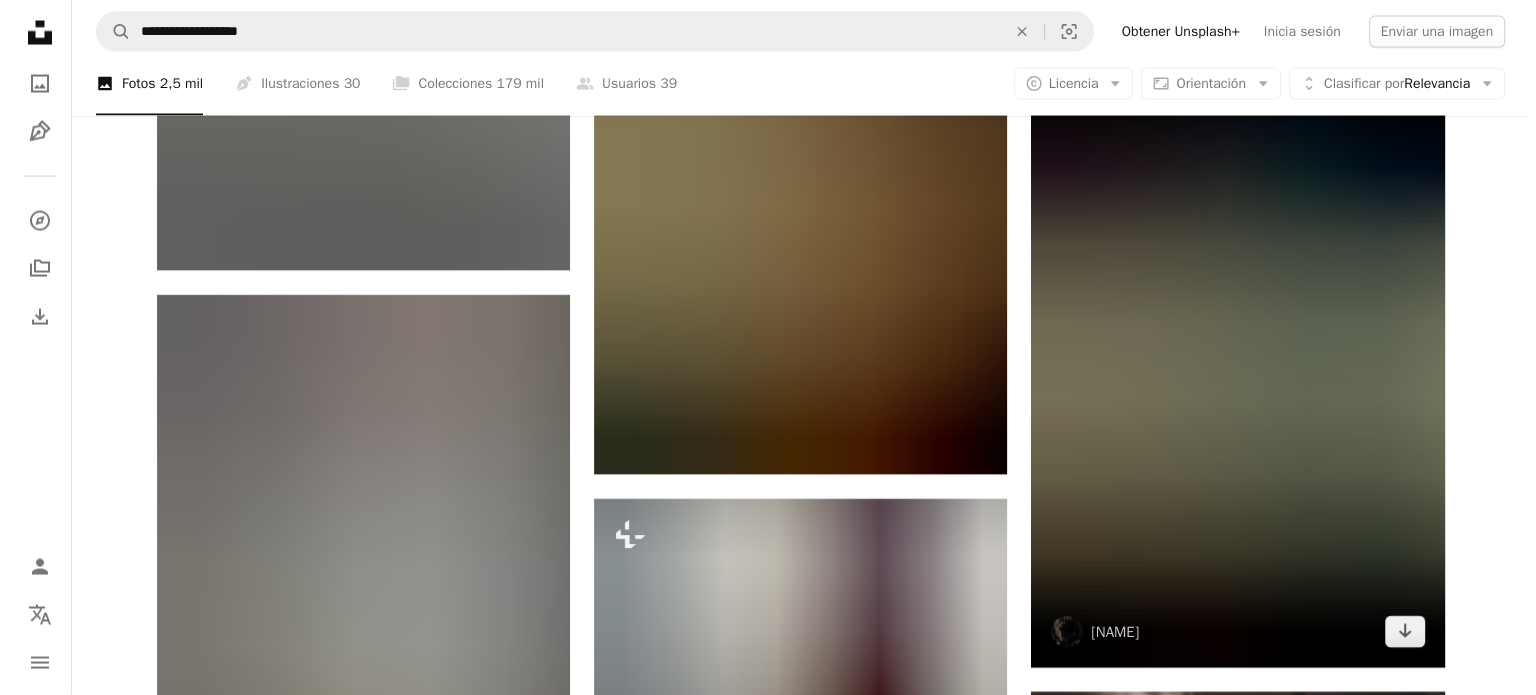 scroll, scrollTop: 3600, scrollLeft: 0, axis: vertical 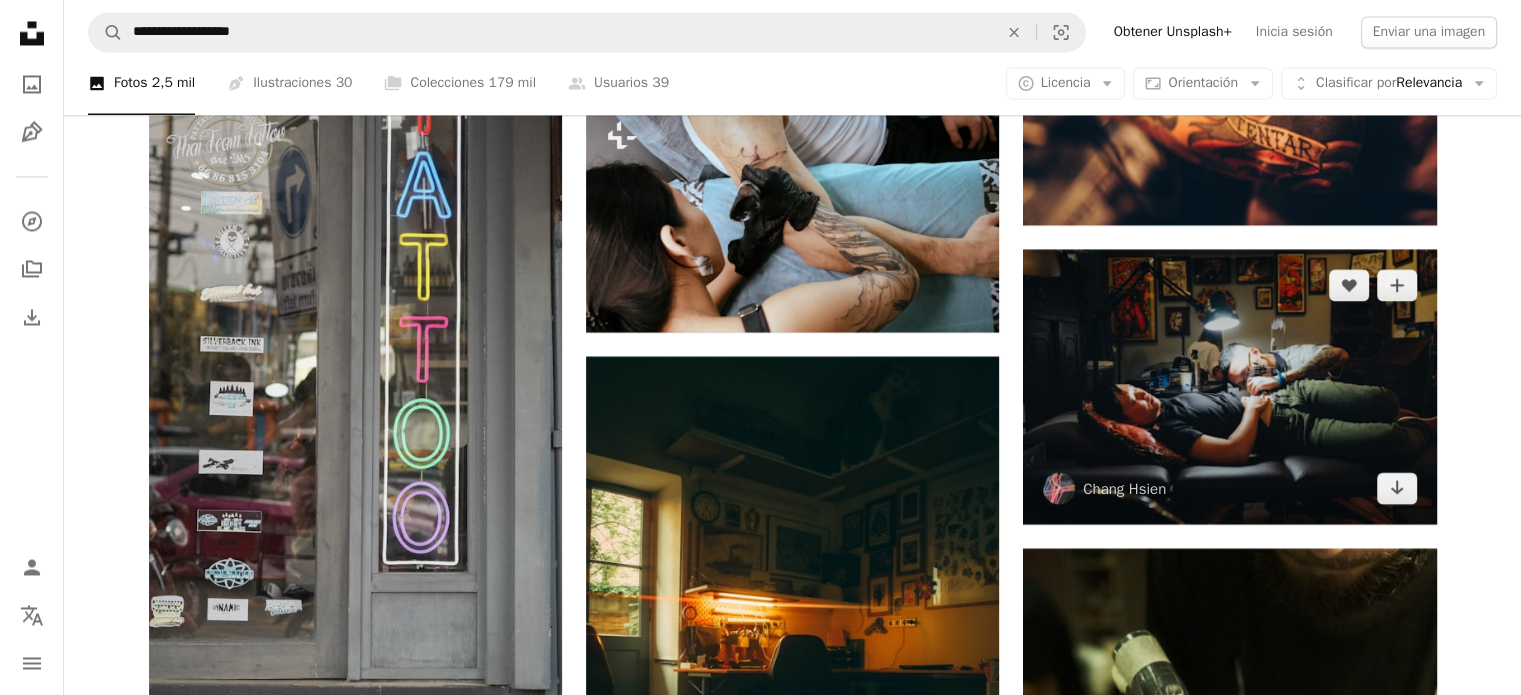 click at bounding box center (1229, 386) 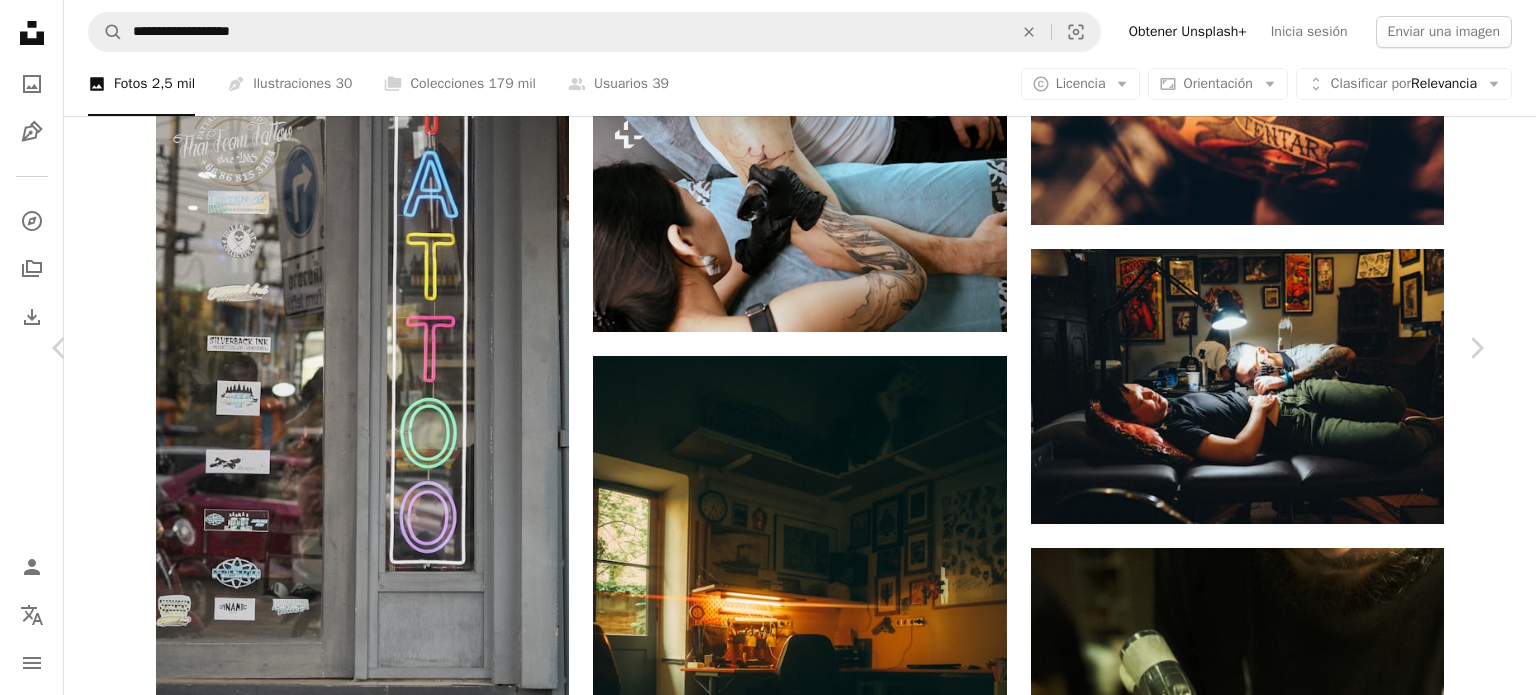 scroll, scrollTop: 1900, scrollLeft: 0, axis: vertical 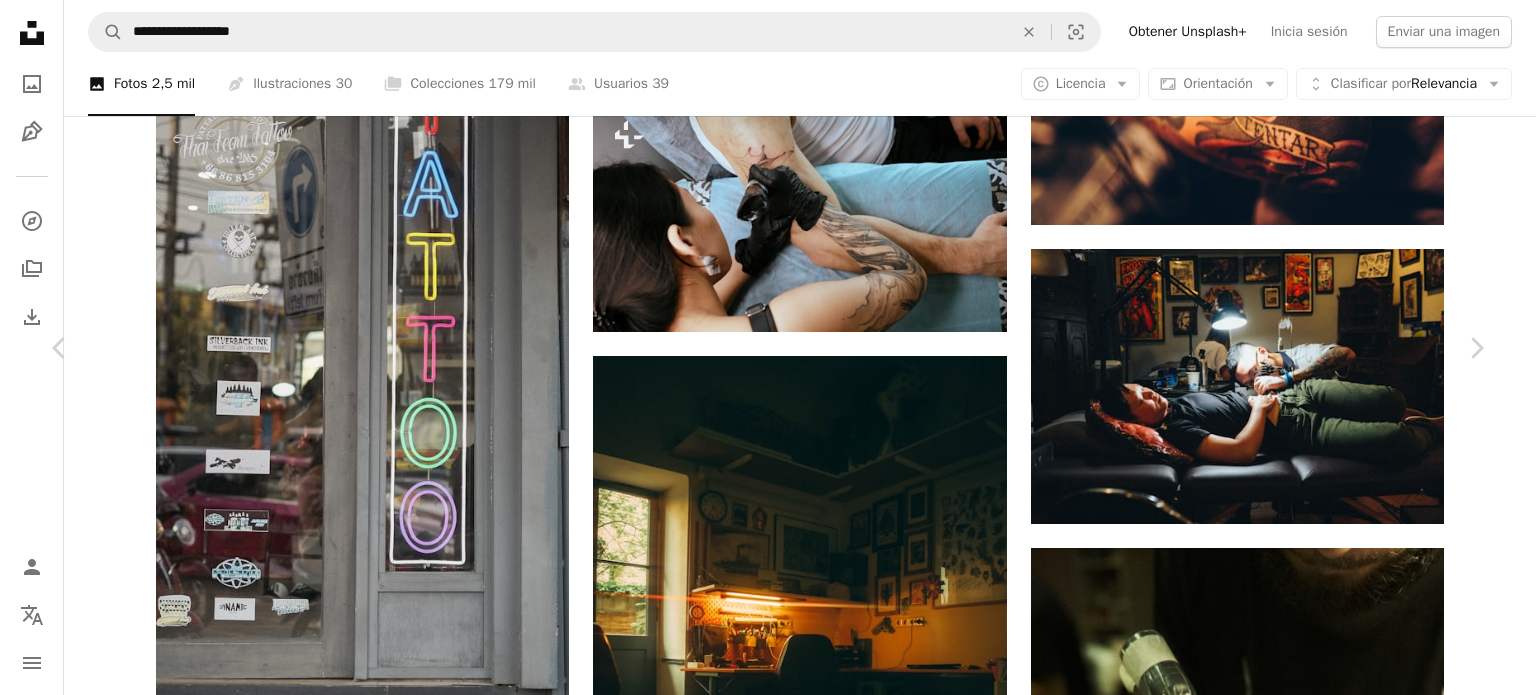 click at bounding box center [1179, 7870] 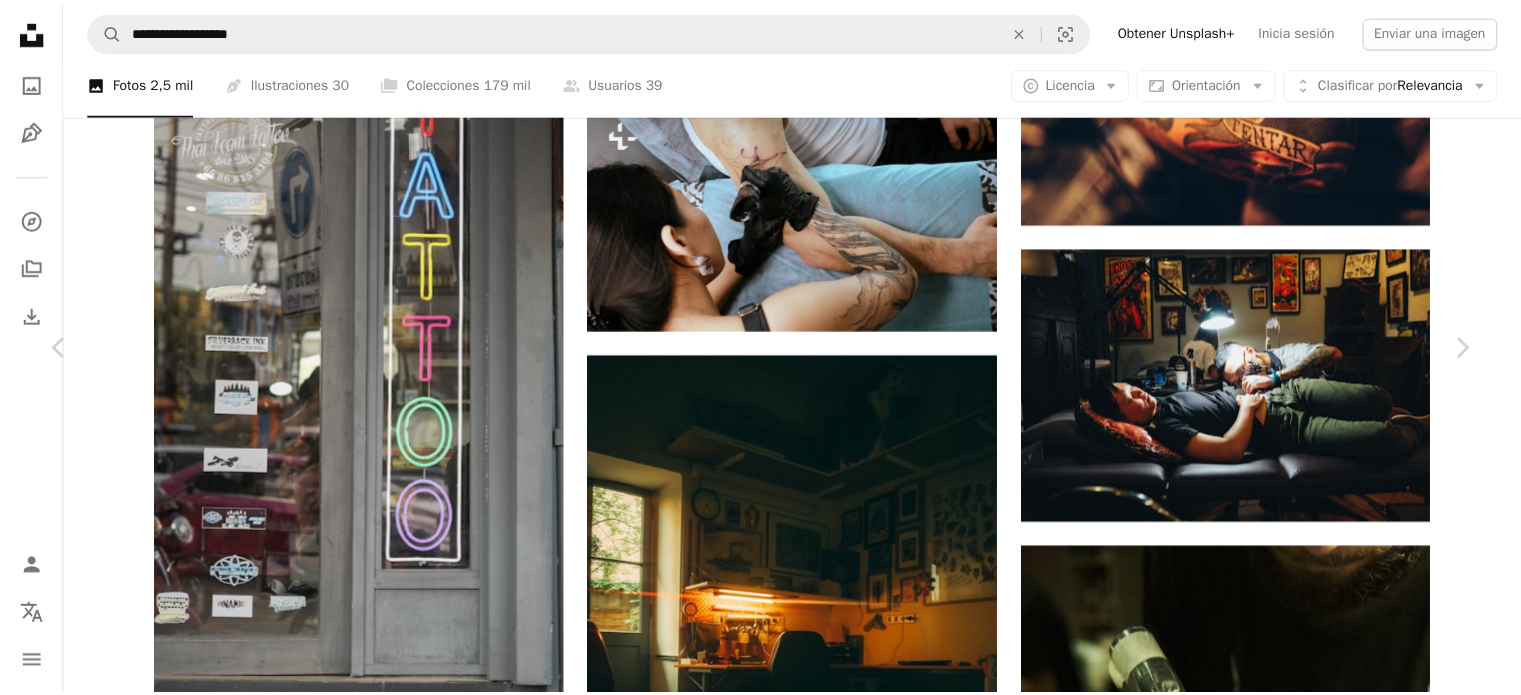 scroll, scrollTop: 0, scrollLeft: 0, axis: both 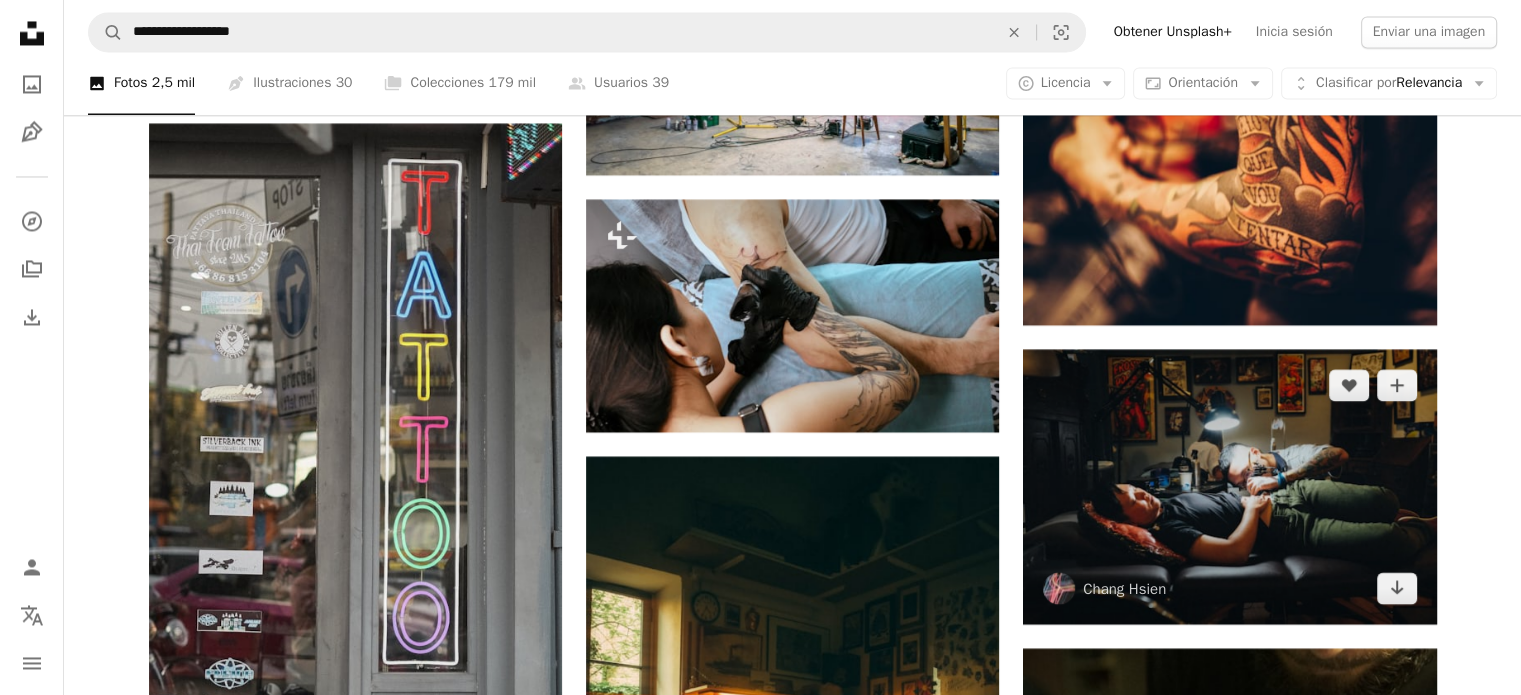 click at bounding box center (1229, 486) 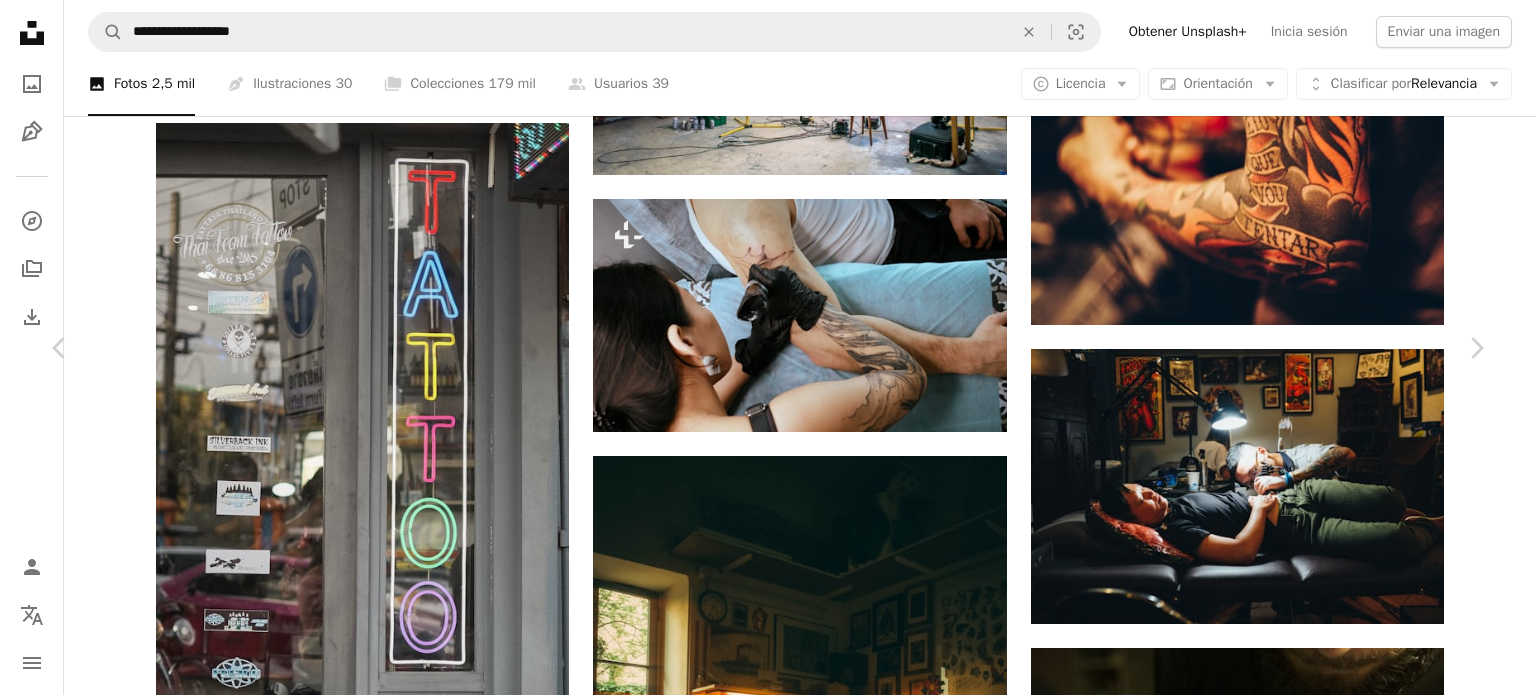 scroll, scrollTop: 995, scrollLeft: 0, axis: vertical 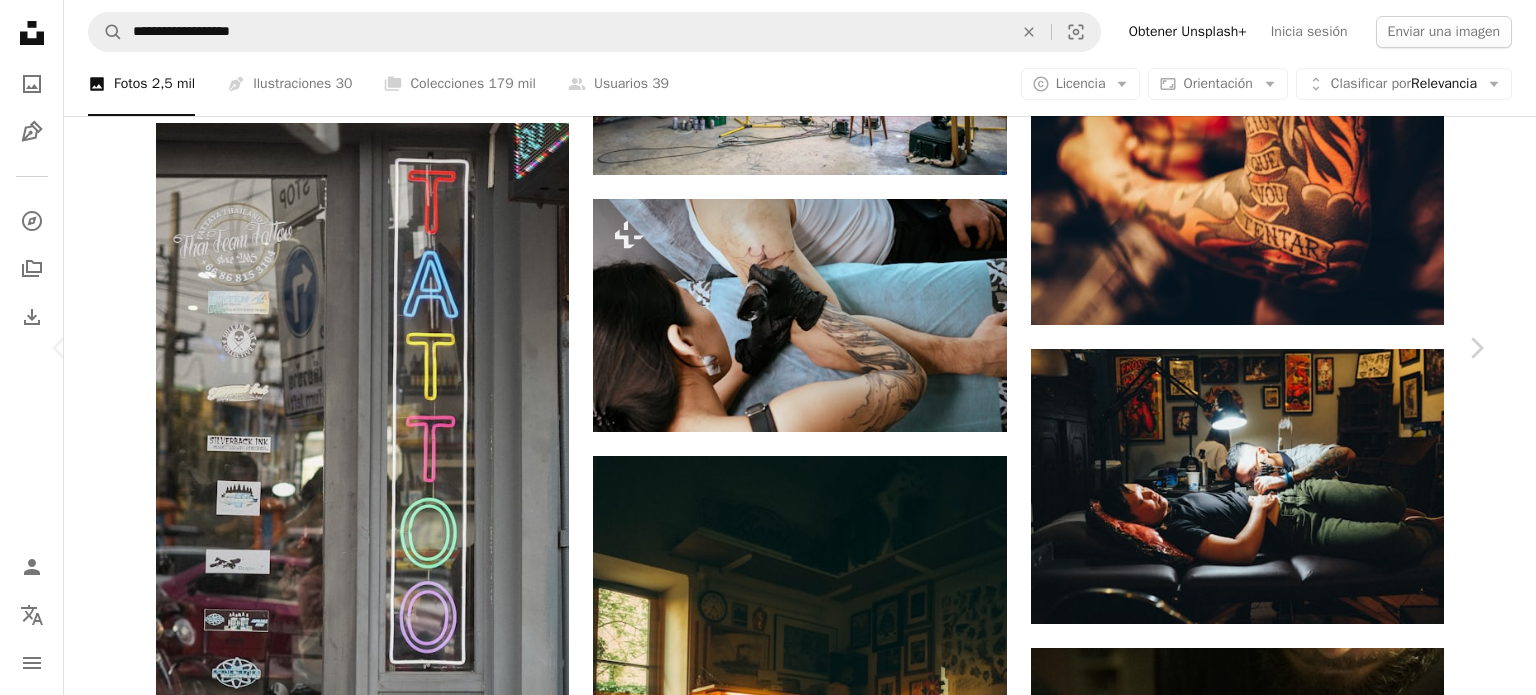 click on "Descargar gratis" at bounding box center [1280, 7537] 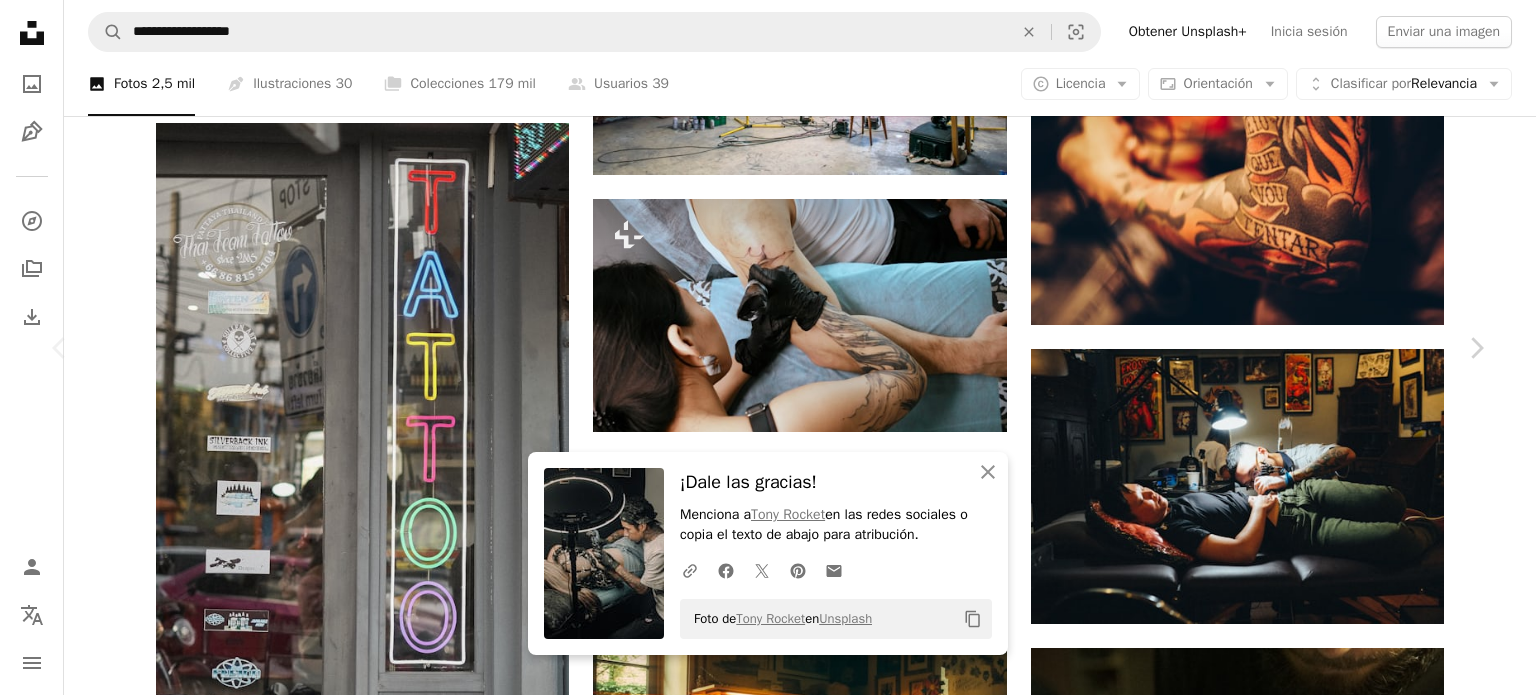 click at bounding box center [761, 7868] 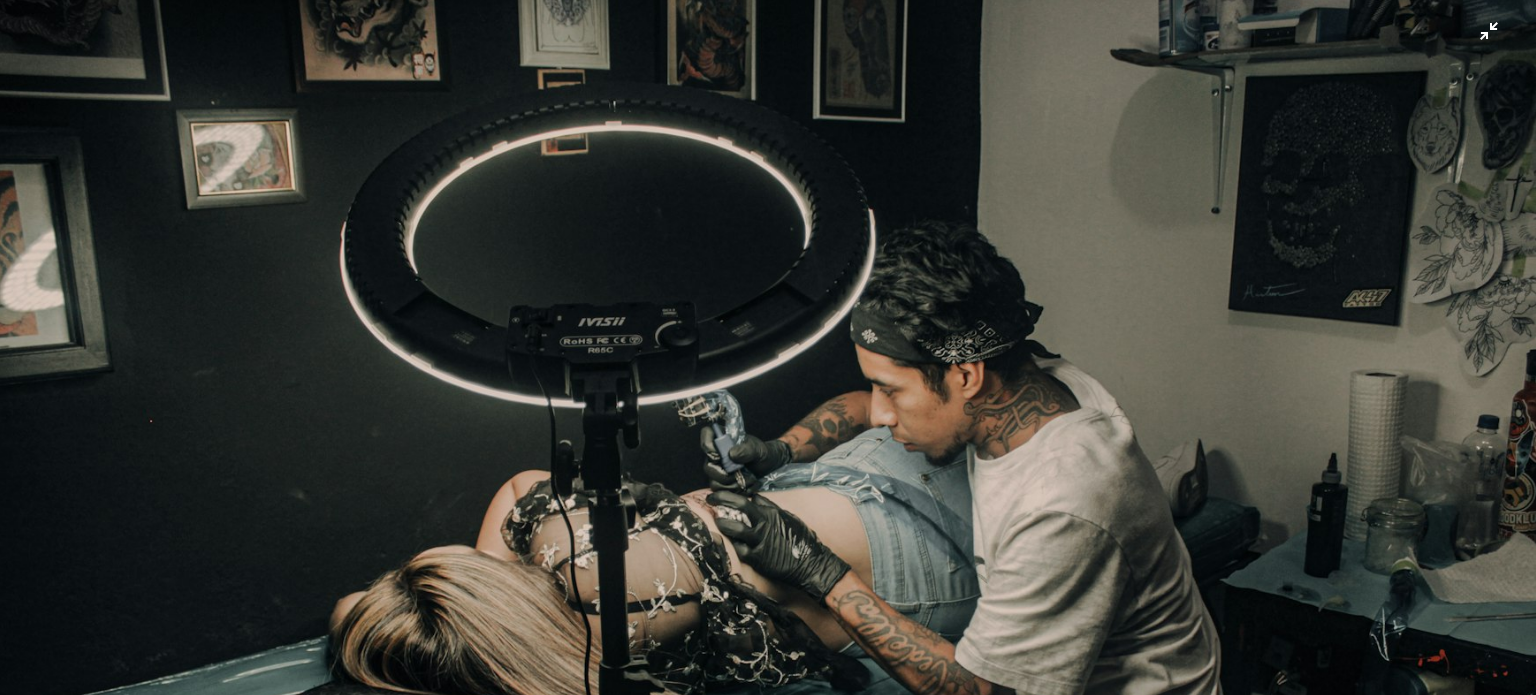 scroll, scrollTop: 155, scrollLeft: 0, axis: vertical 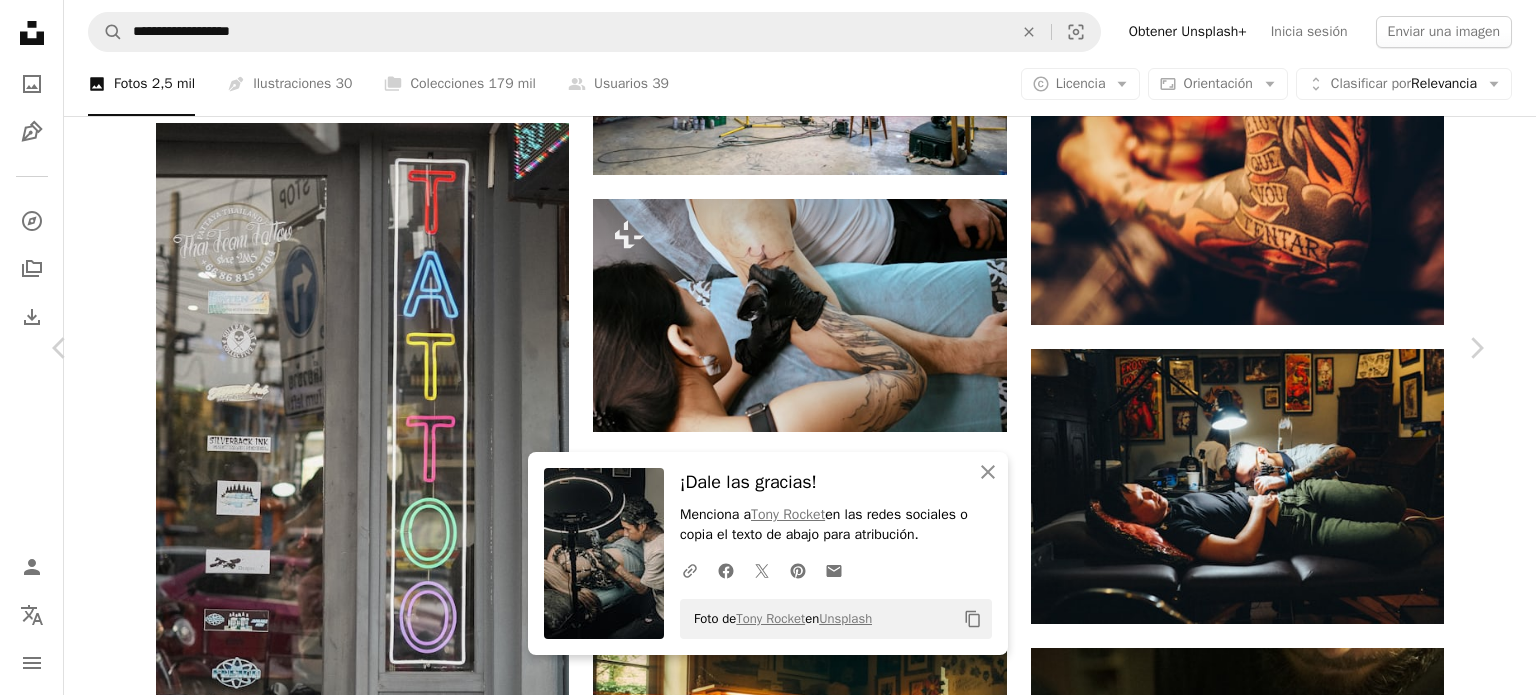 click at bounding box center (341, 7707) 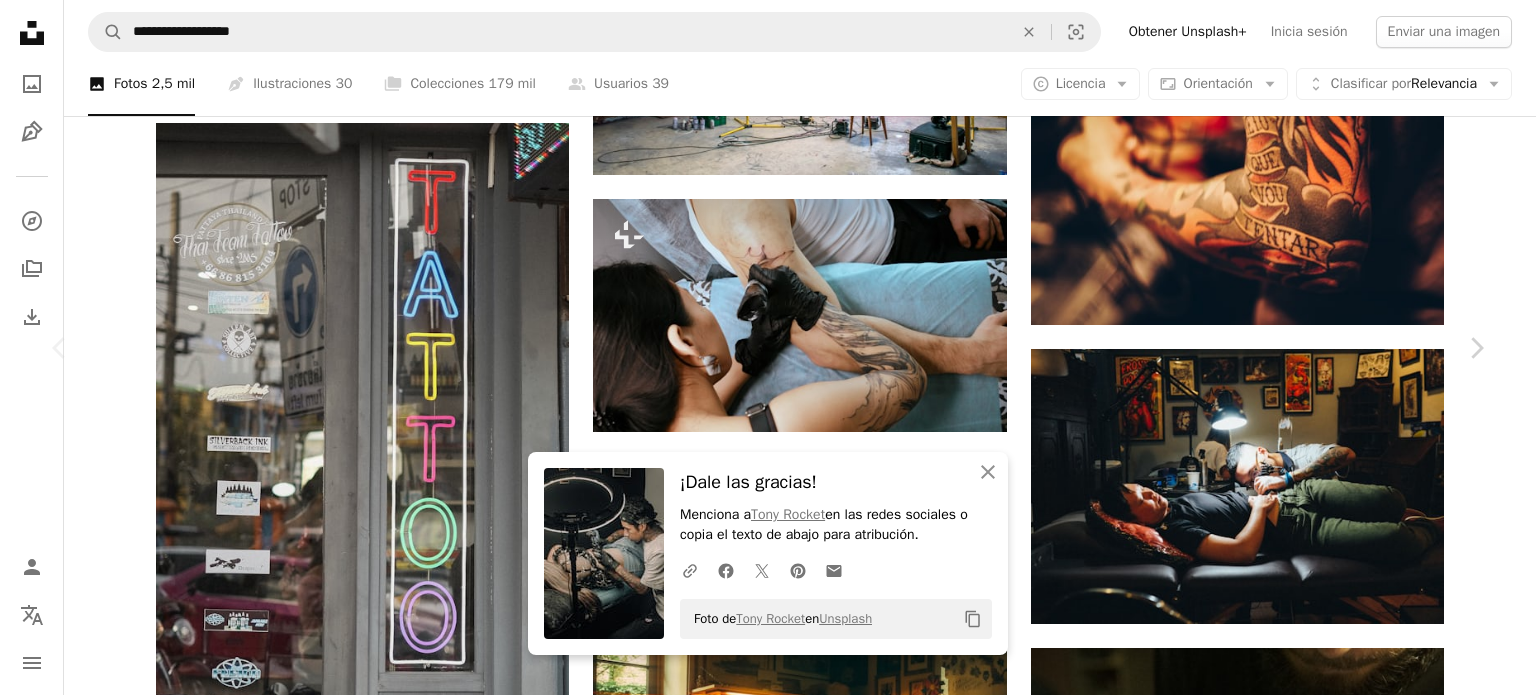 scroll, scrollTop: 1800, scrollLeft: 0, axis: vertical 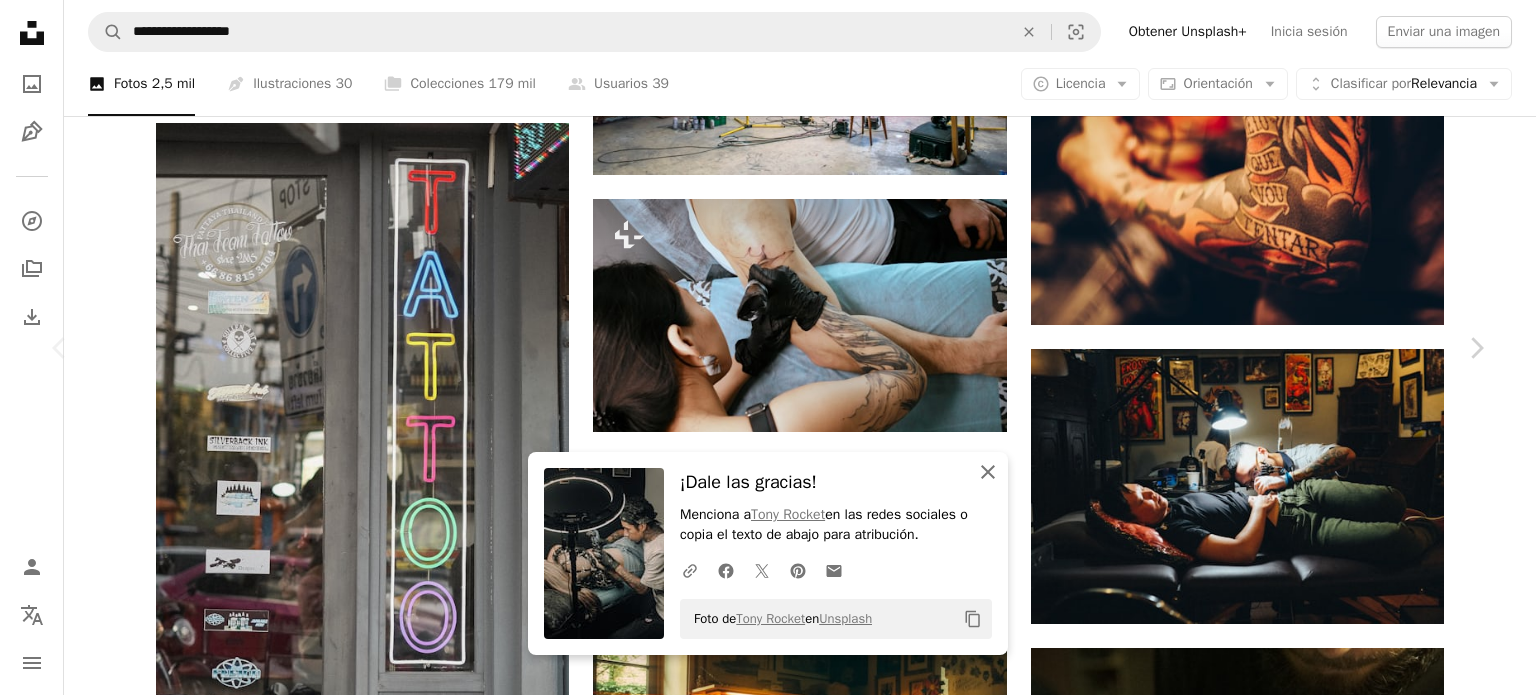 click on "An X shape" 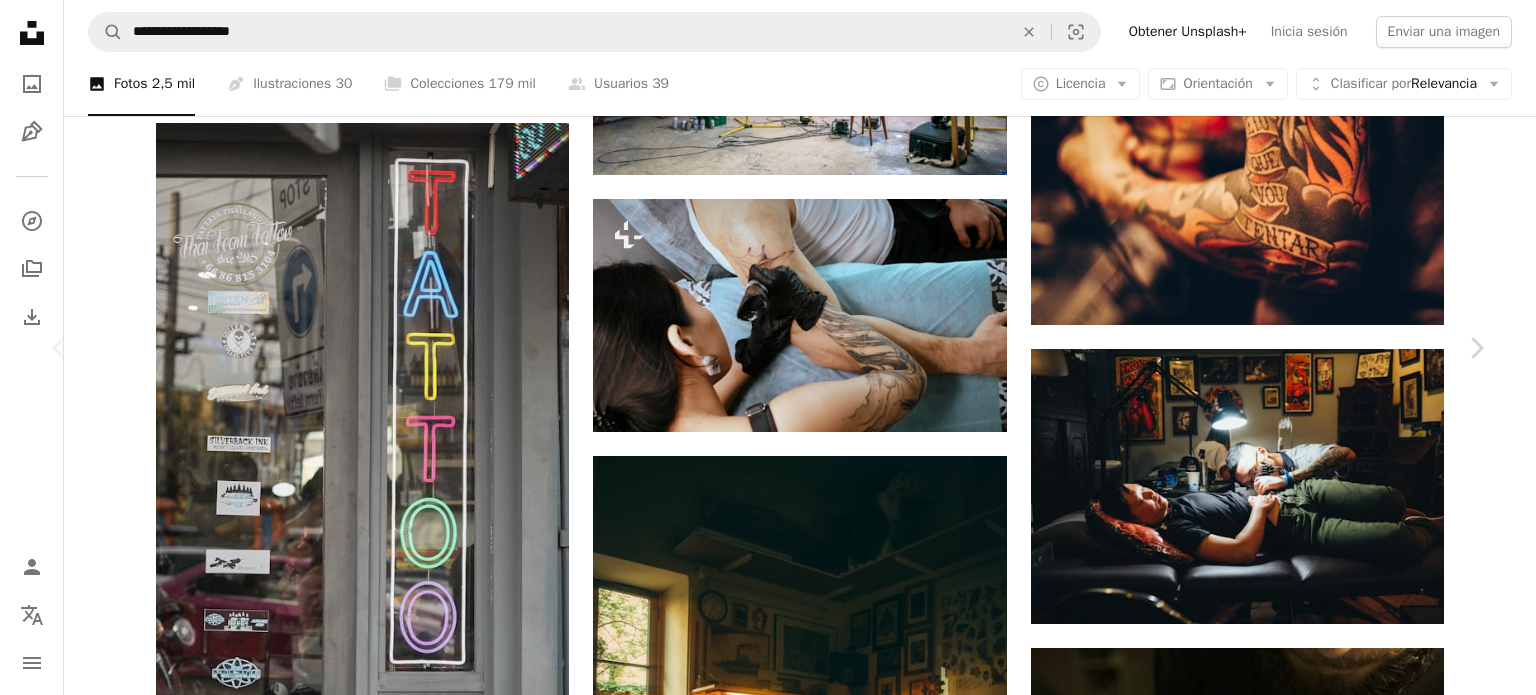 scroll, scrollTop: 2400, scrollLeft: 0, axis: vertical 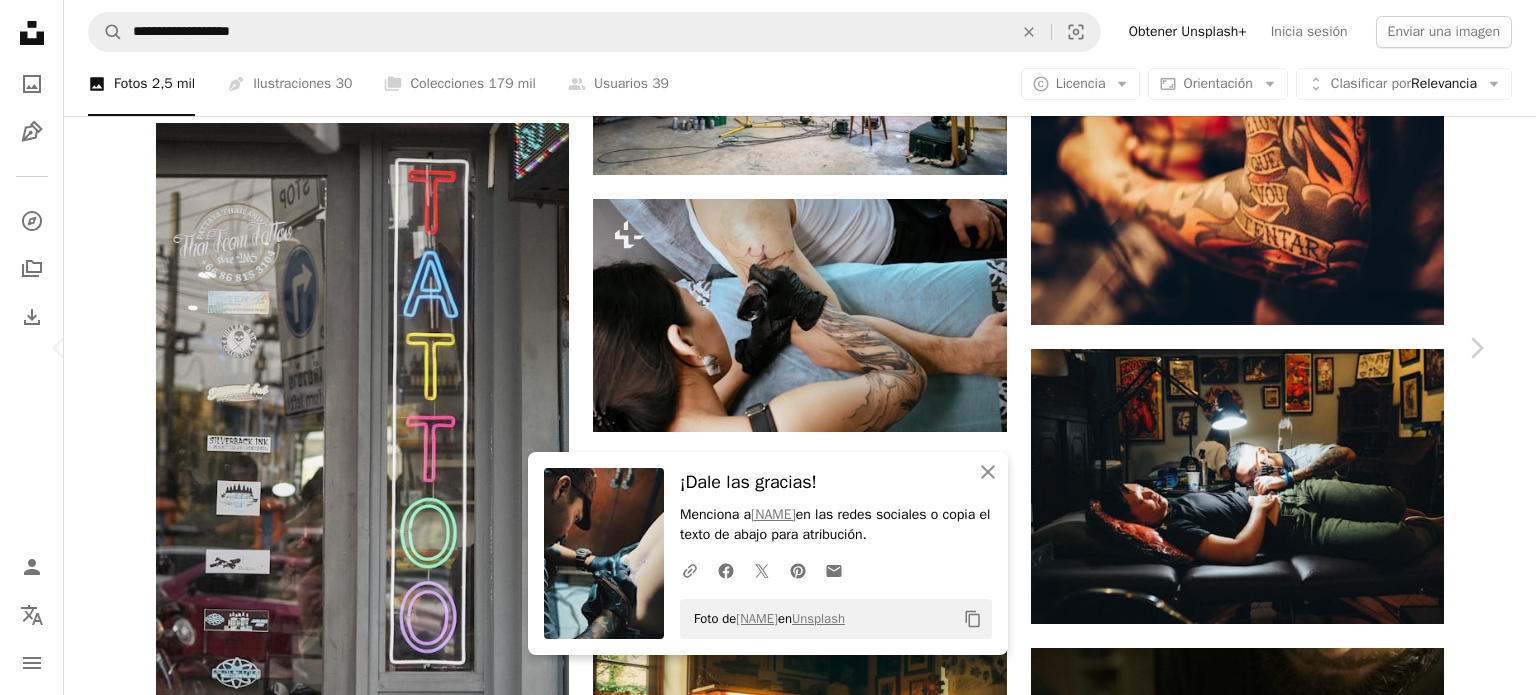 click at bounding box center [341, 7789] 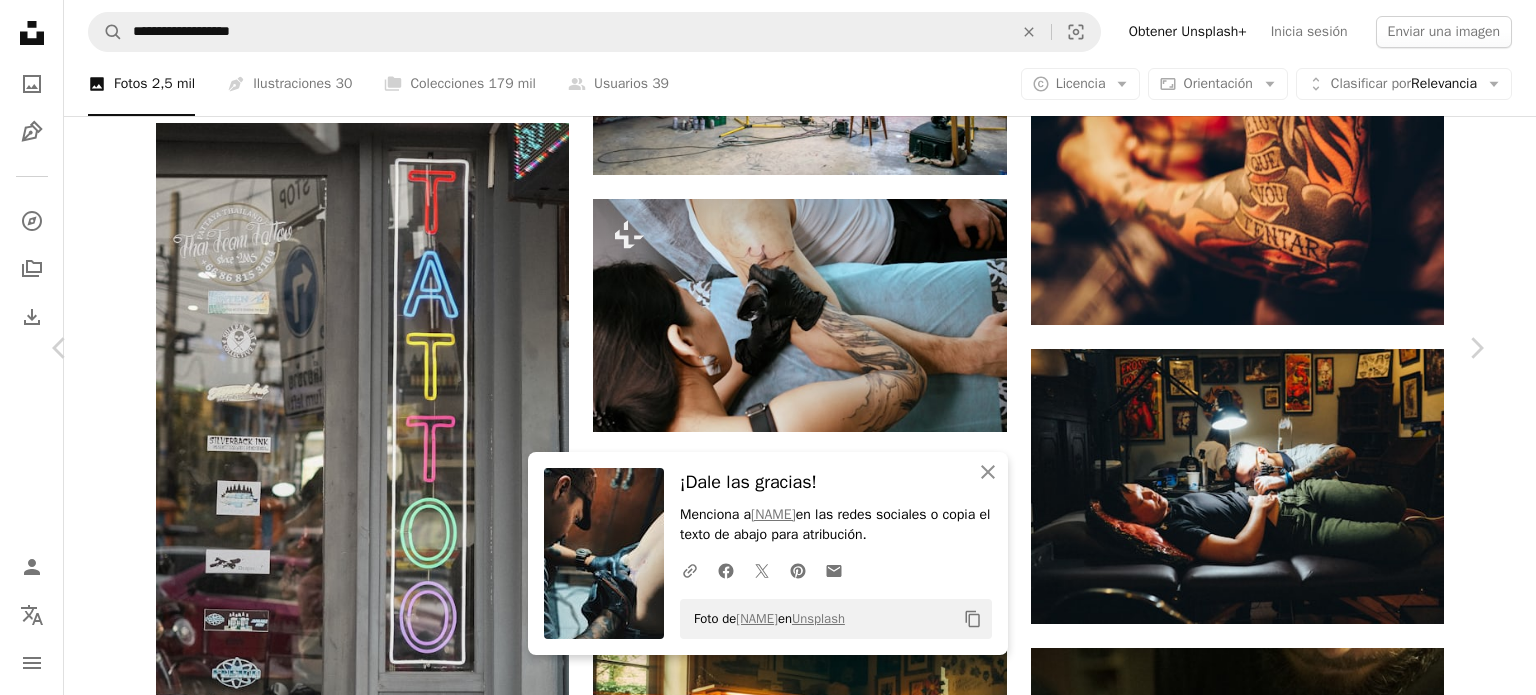scroll, scrollTop: 1448, scrollLeft: 0, axis: vertical 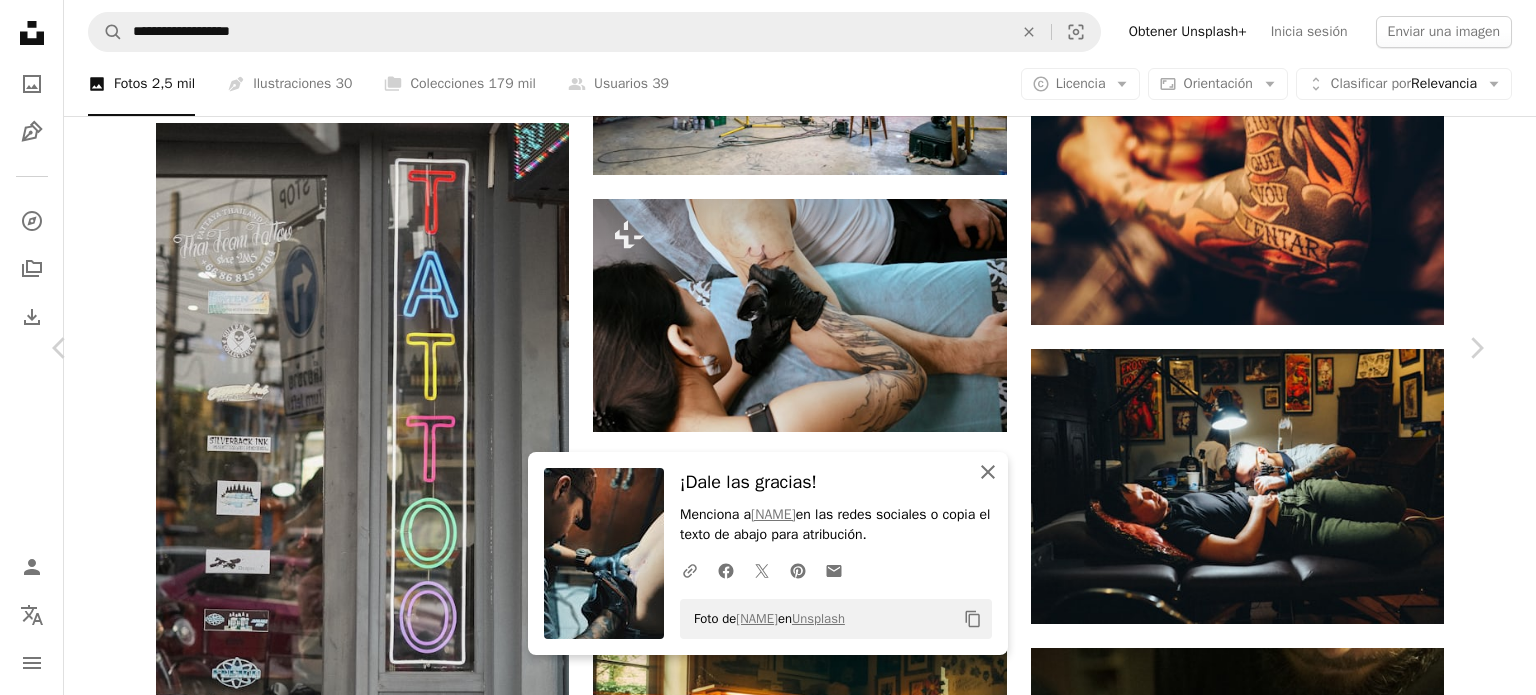 click on "An X shape" 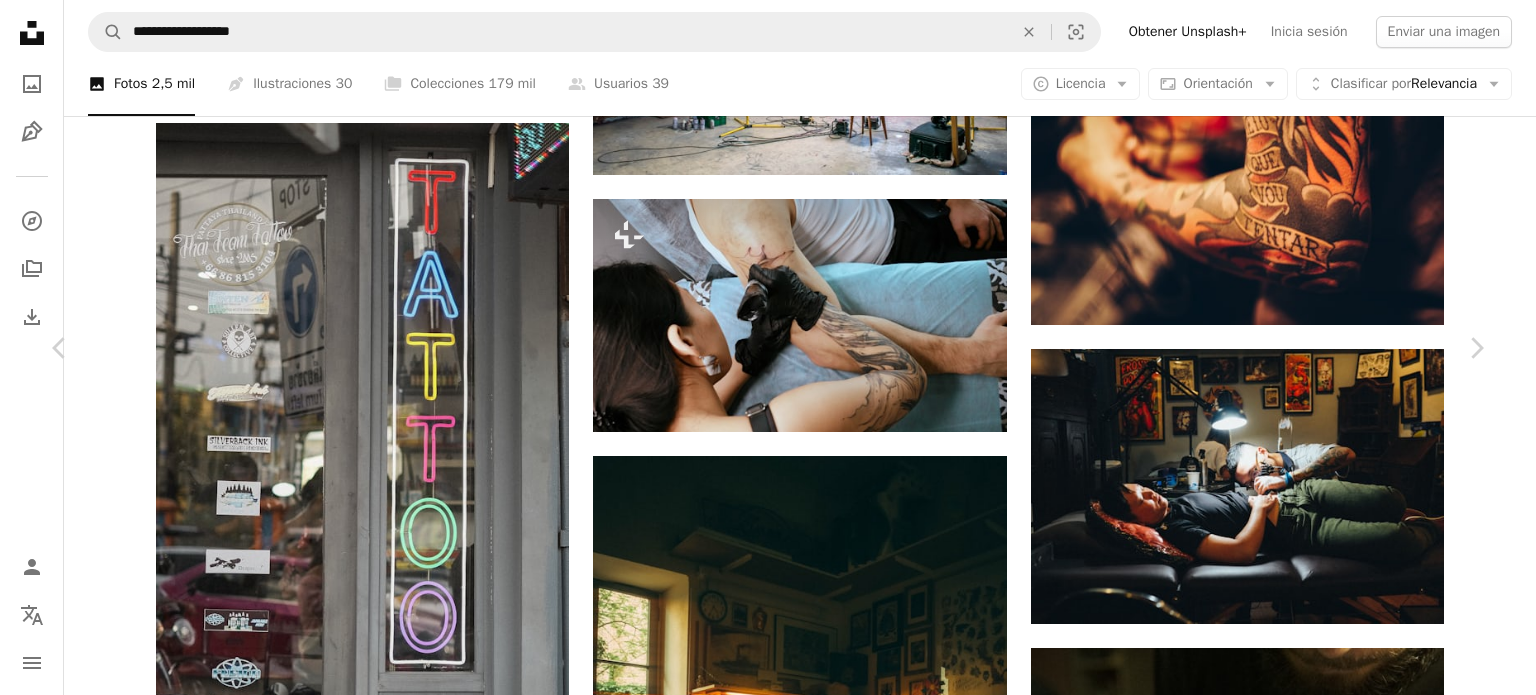 scroll, scrollTop: 1348, scrollLeft: 0, axis: vertical 